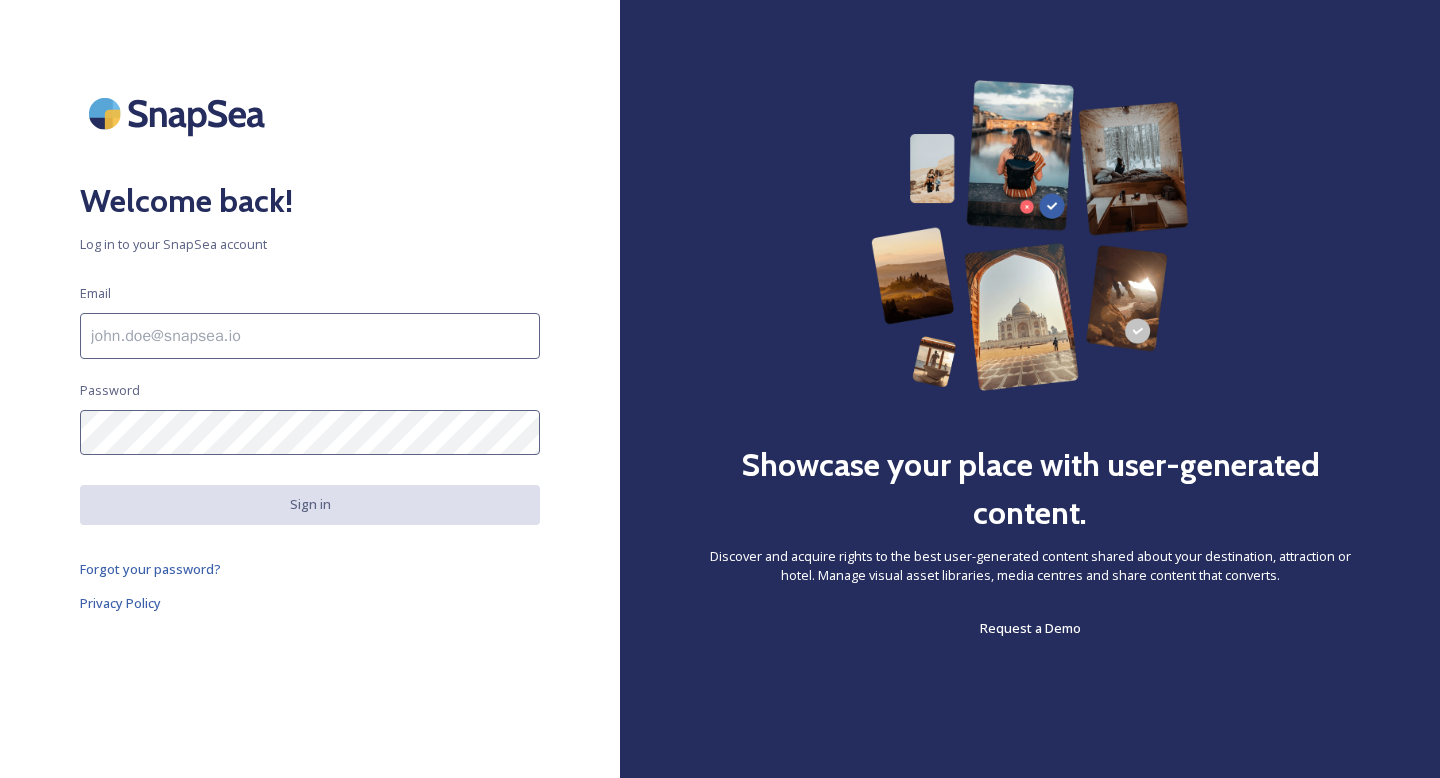 scroll, scrollTop: 0, scrollLeft: 0, axis: both 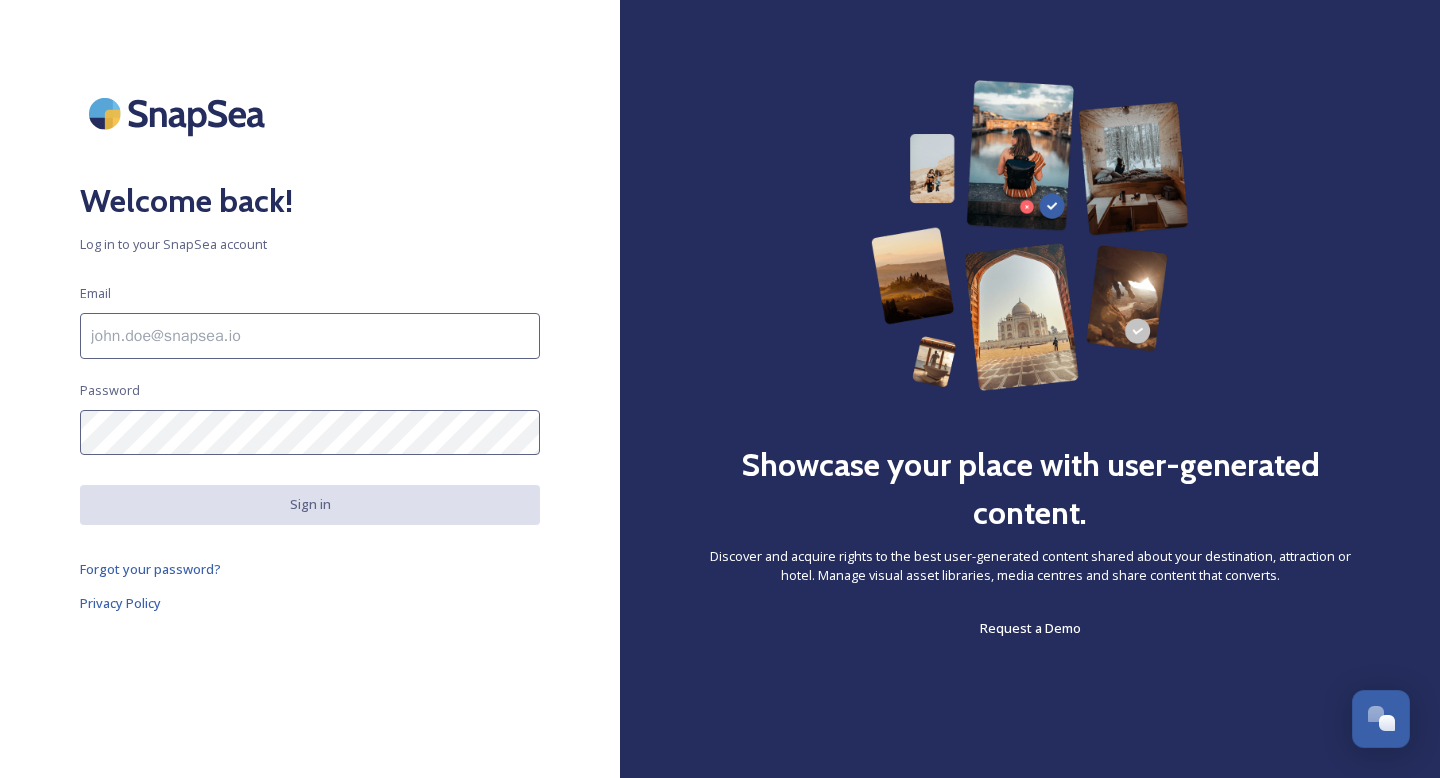 click at bounding box center (310, 336) 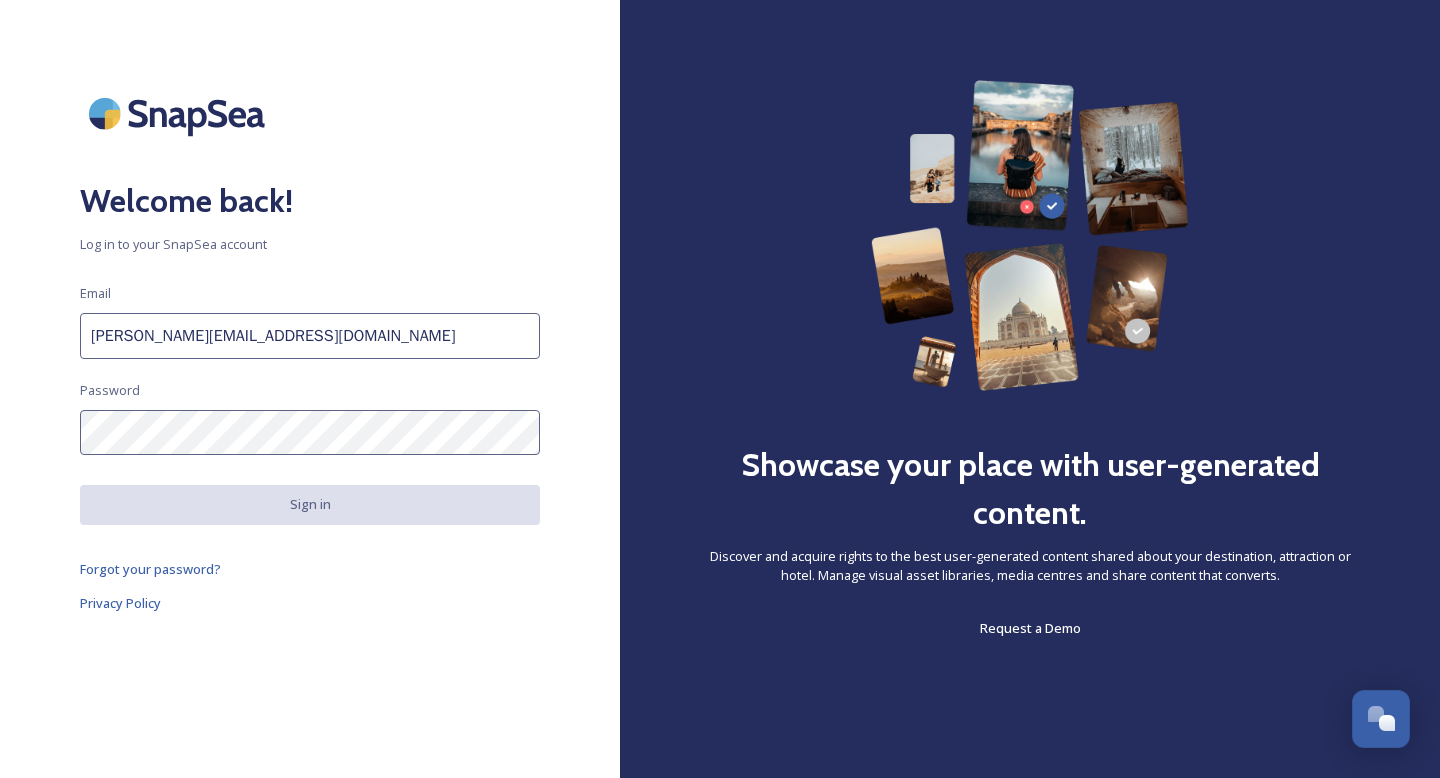 type on "[PERSON_NAME][EMAIL_ADDRESS][DOMAIN_NAME]" 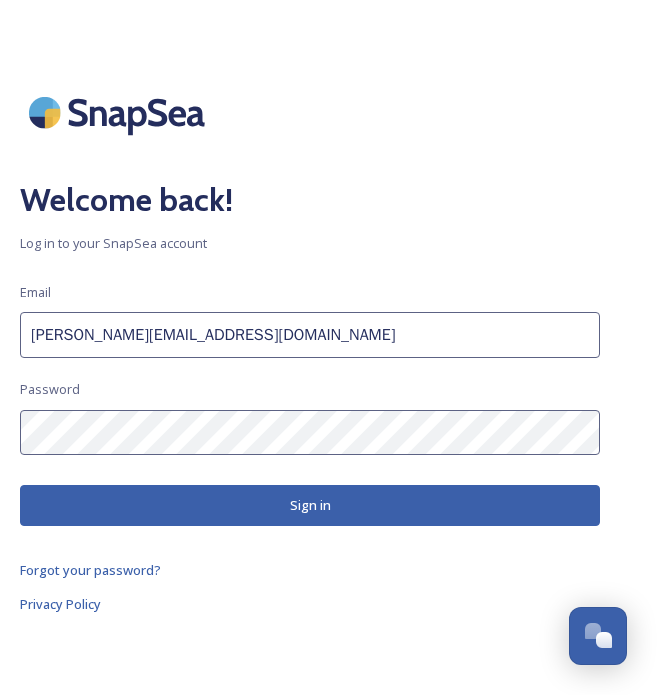 click on "Sign in" at bounding box center [310, 505] 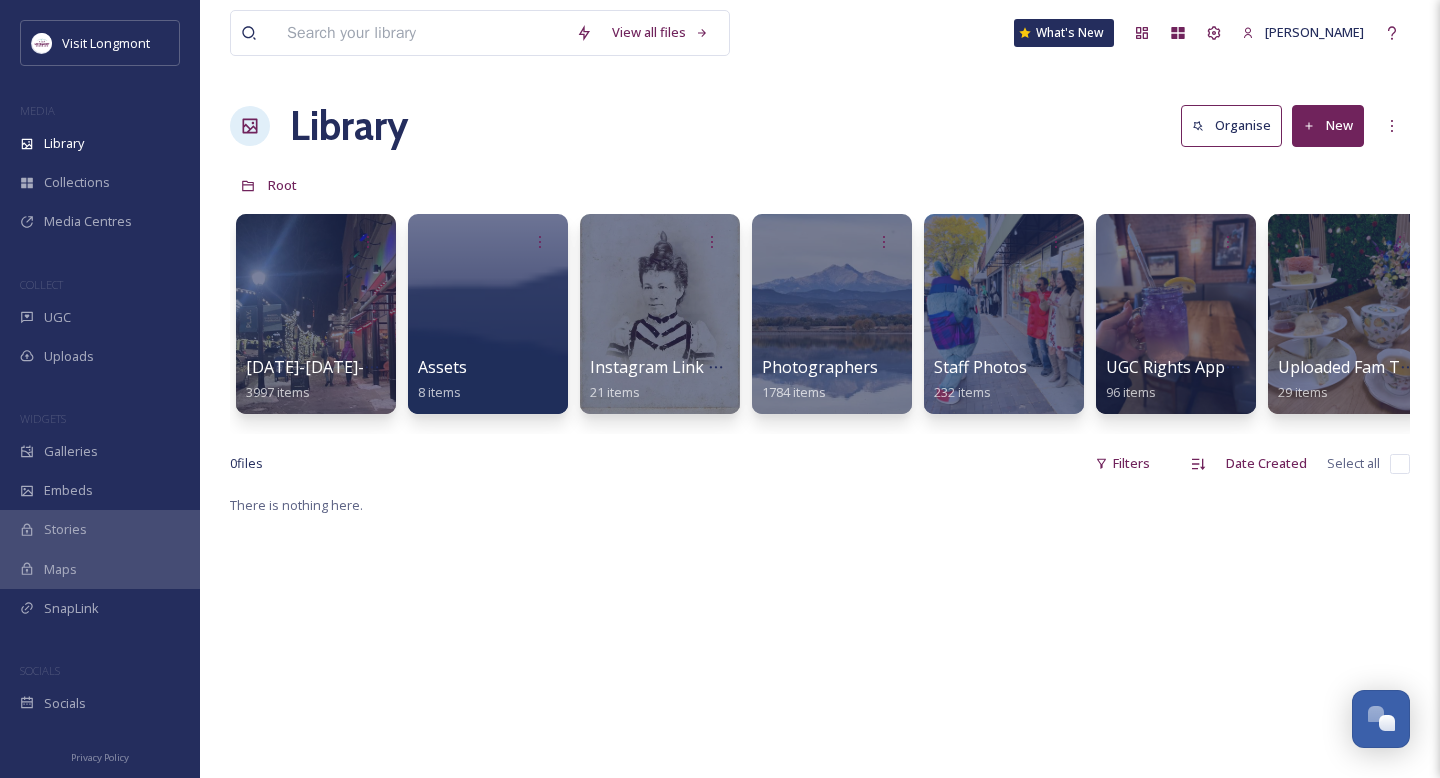 click at bounding box center (421, 33) 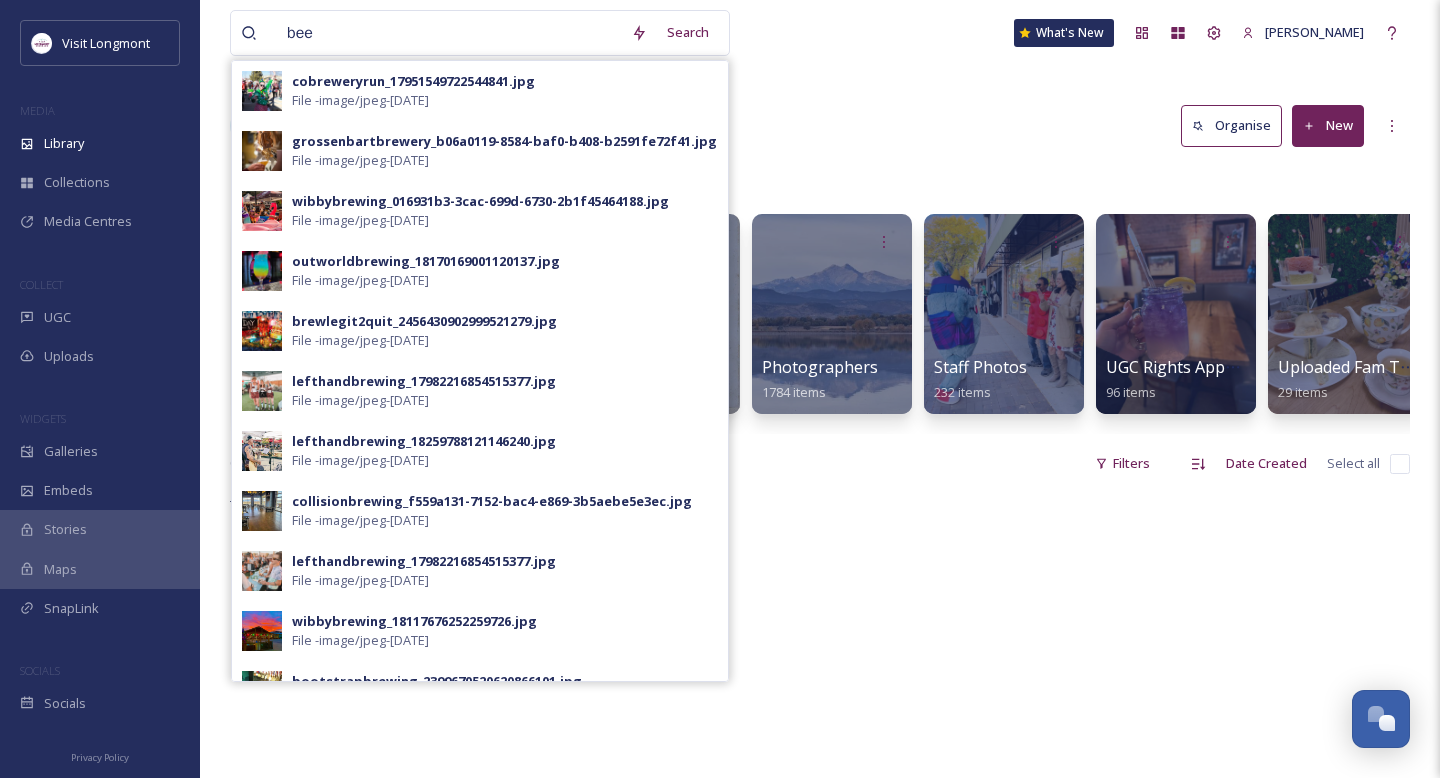 type on "beer" 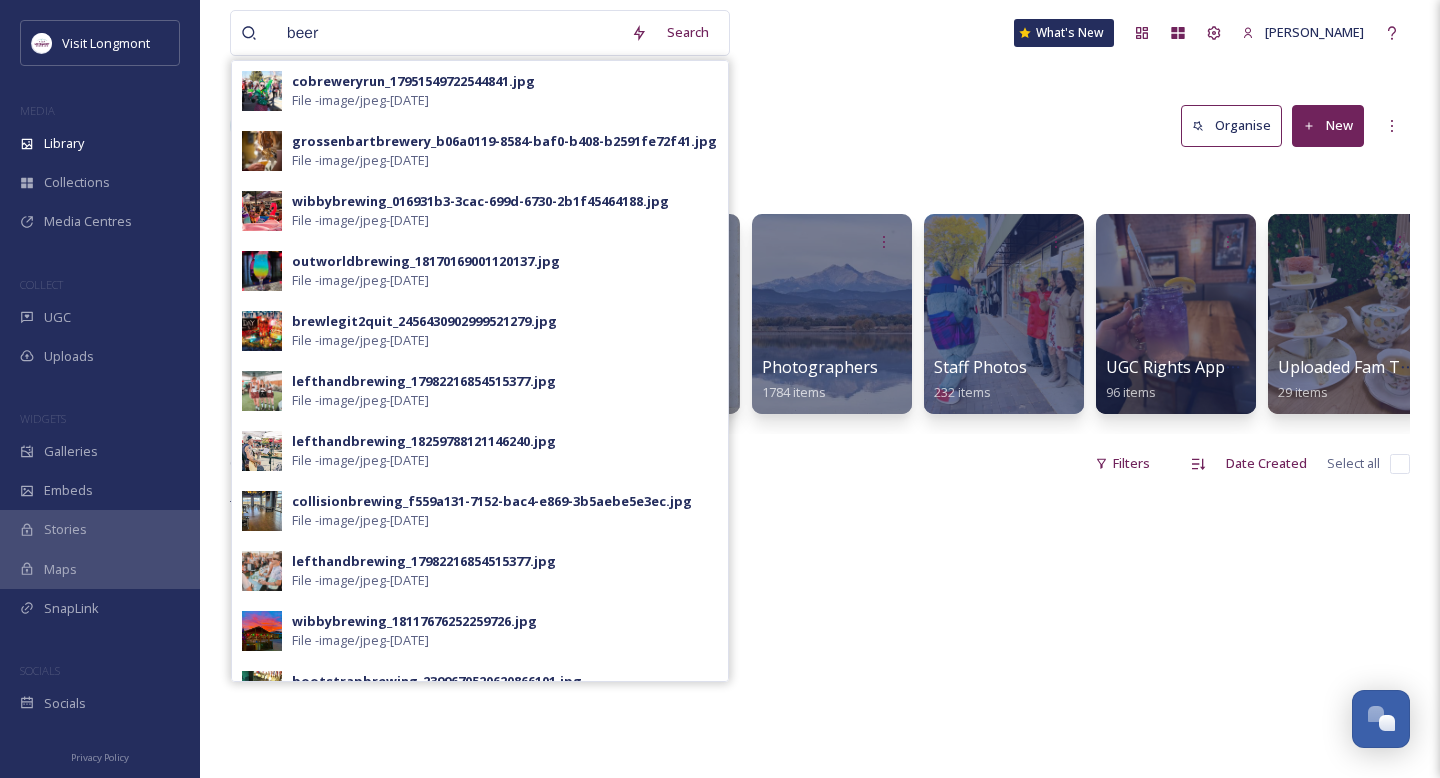type 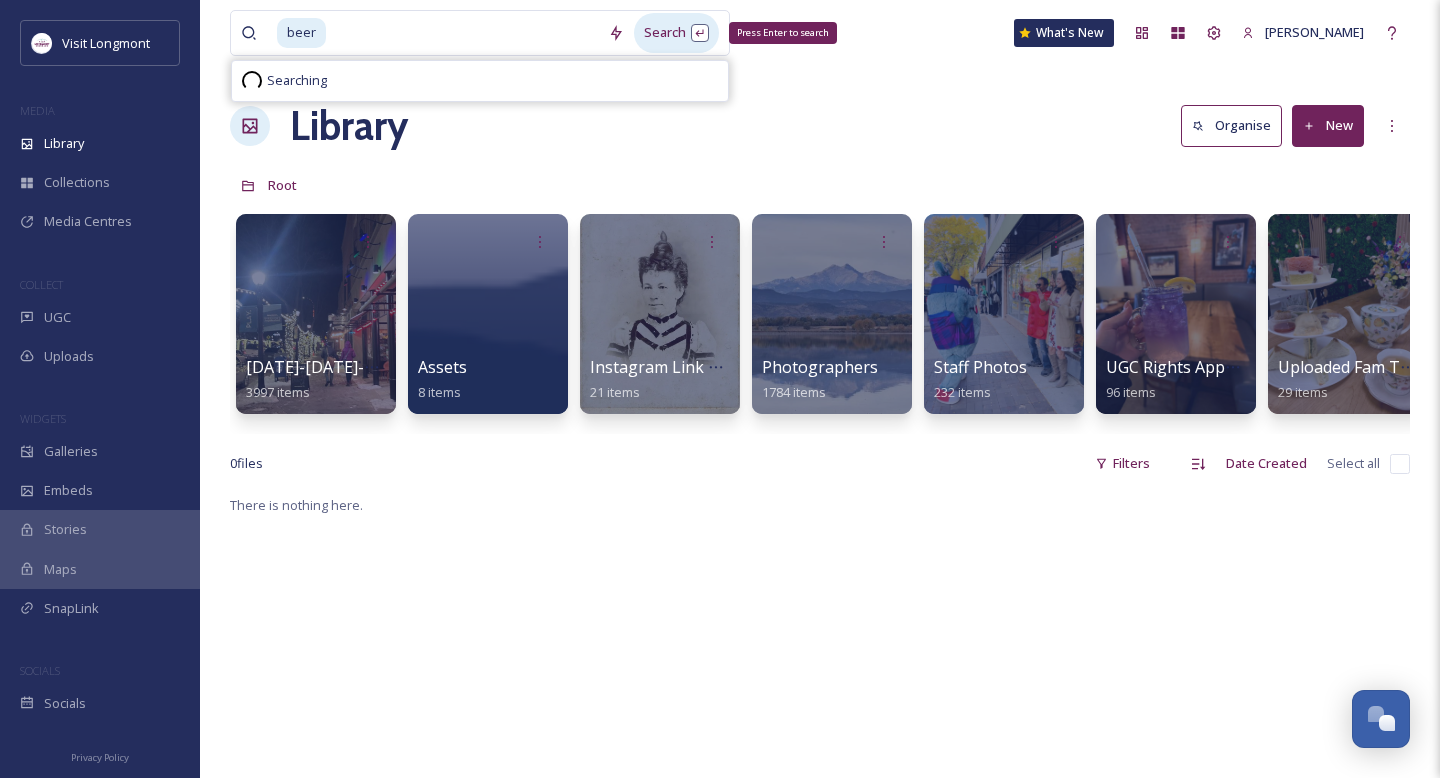 click on "Search Press Enter to search" at bounding box center [676, 32] 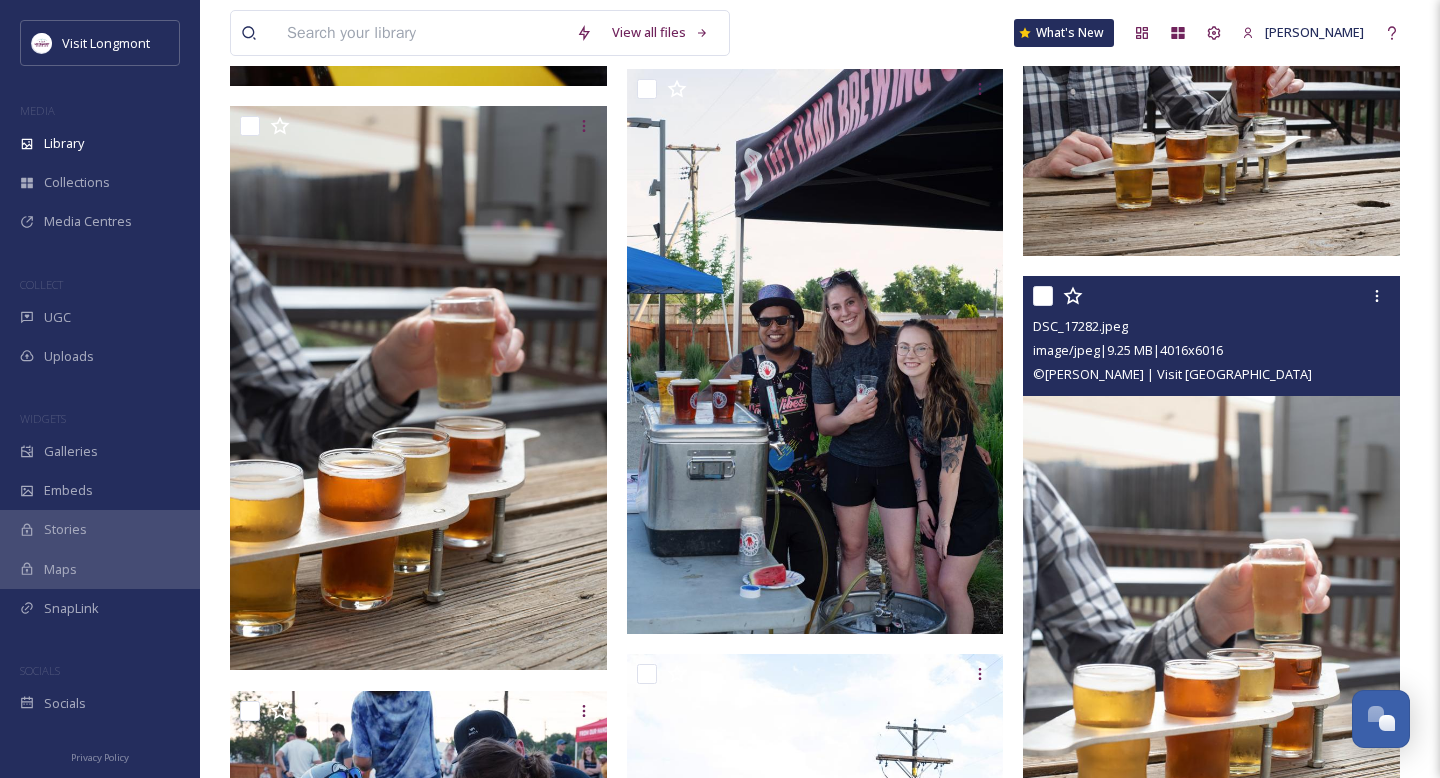 scroll, scrollTop: 5247, scrollLeft: 0, axis: vertical 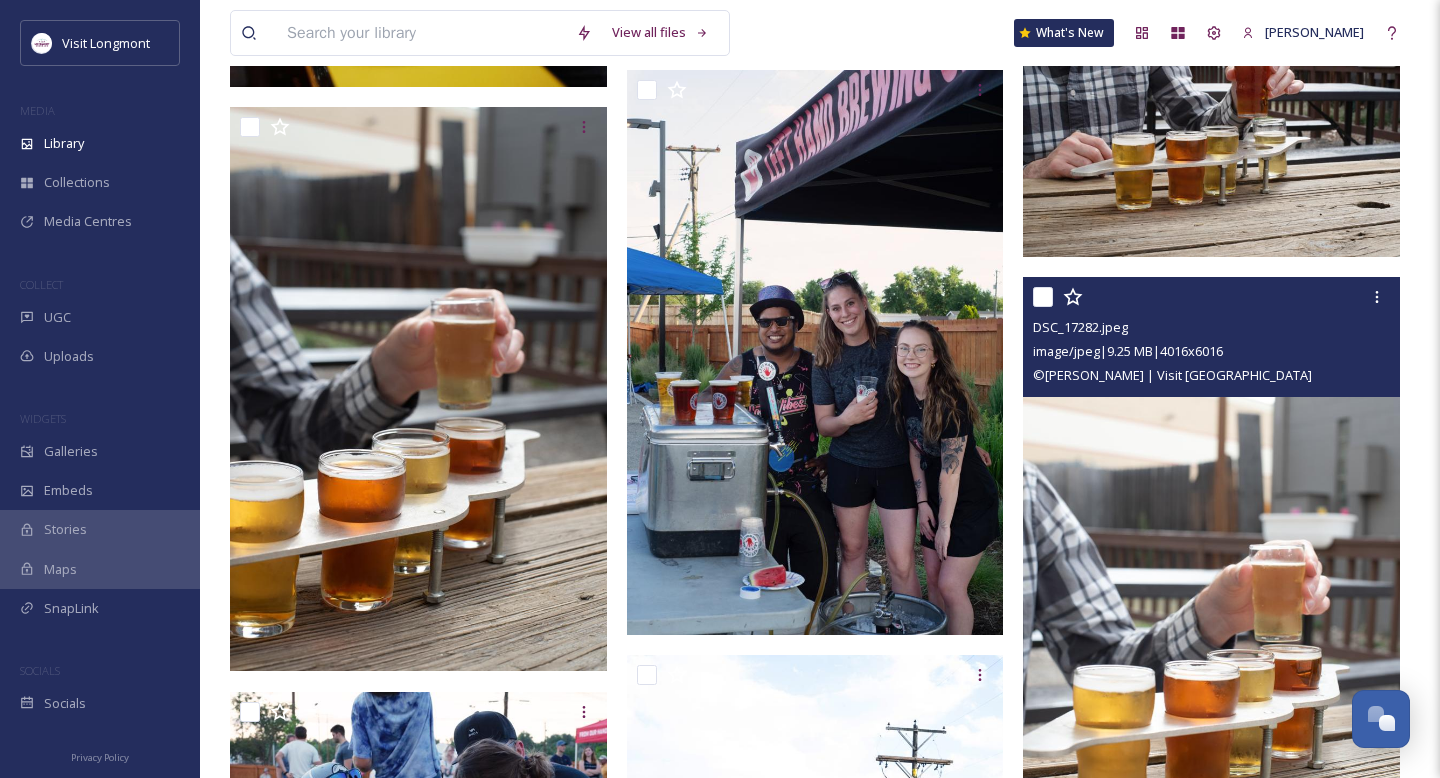click at bounding box center (1211, 560) 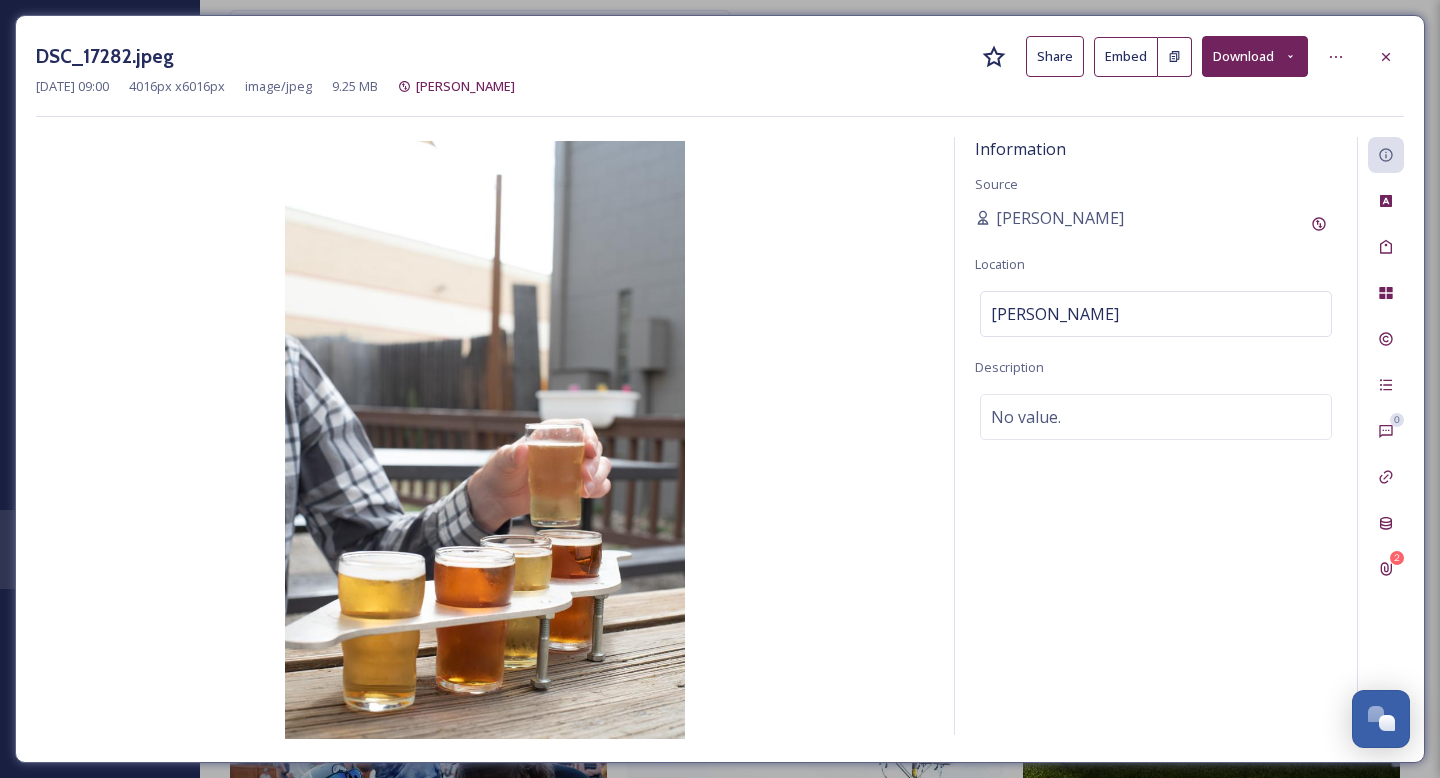 click 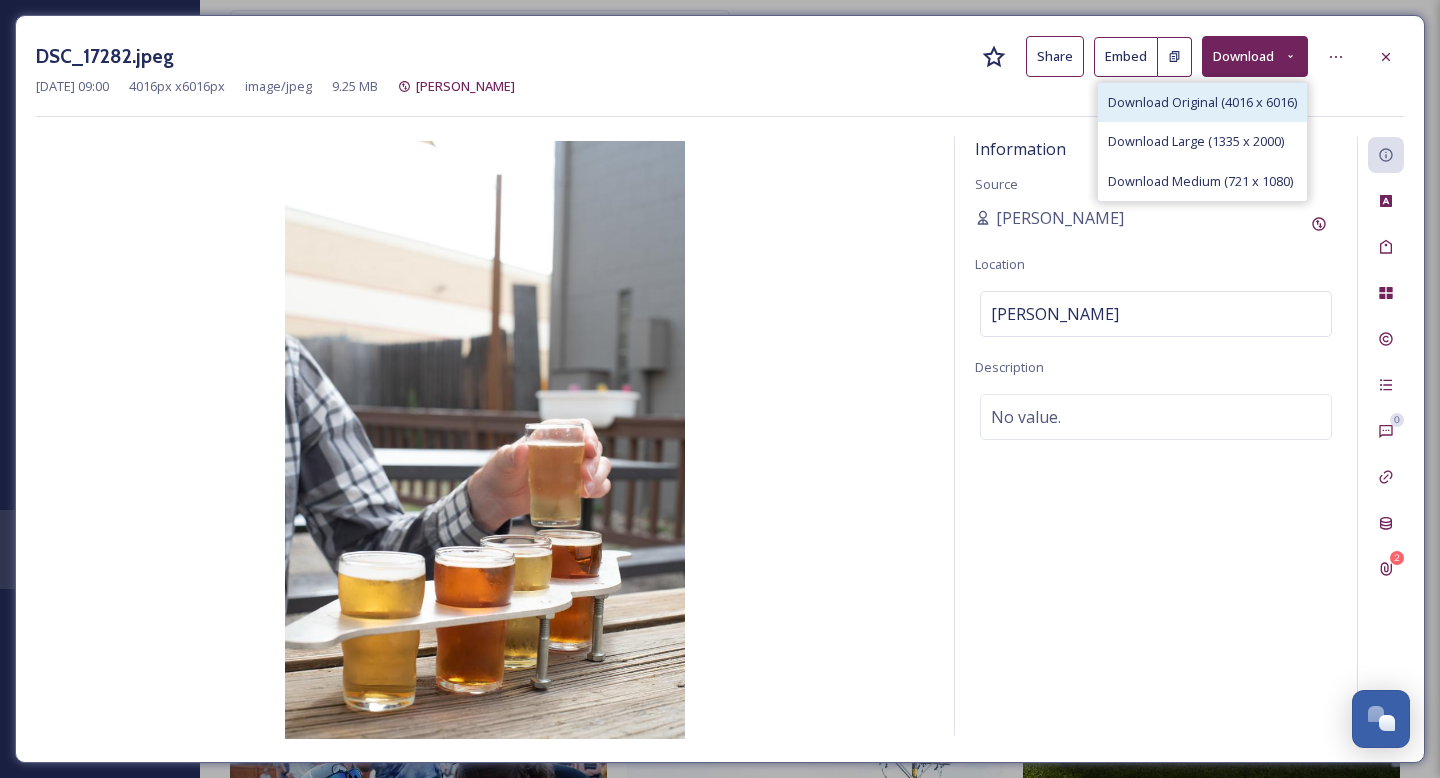 click on "Download Original (4016 x 6016)" at bounding box center [1202, 102] 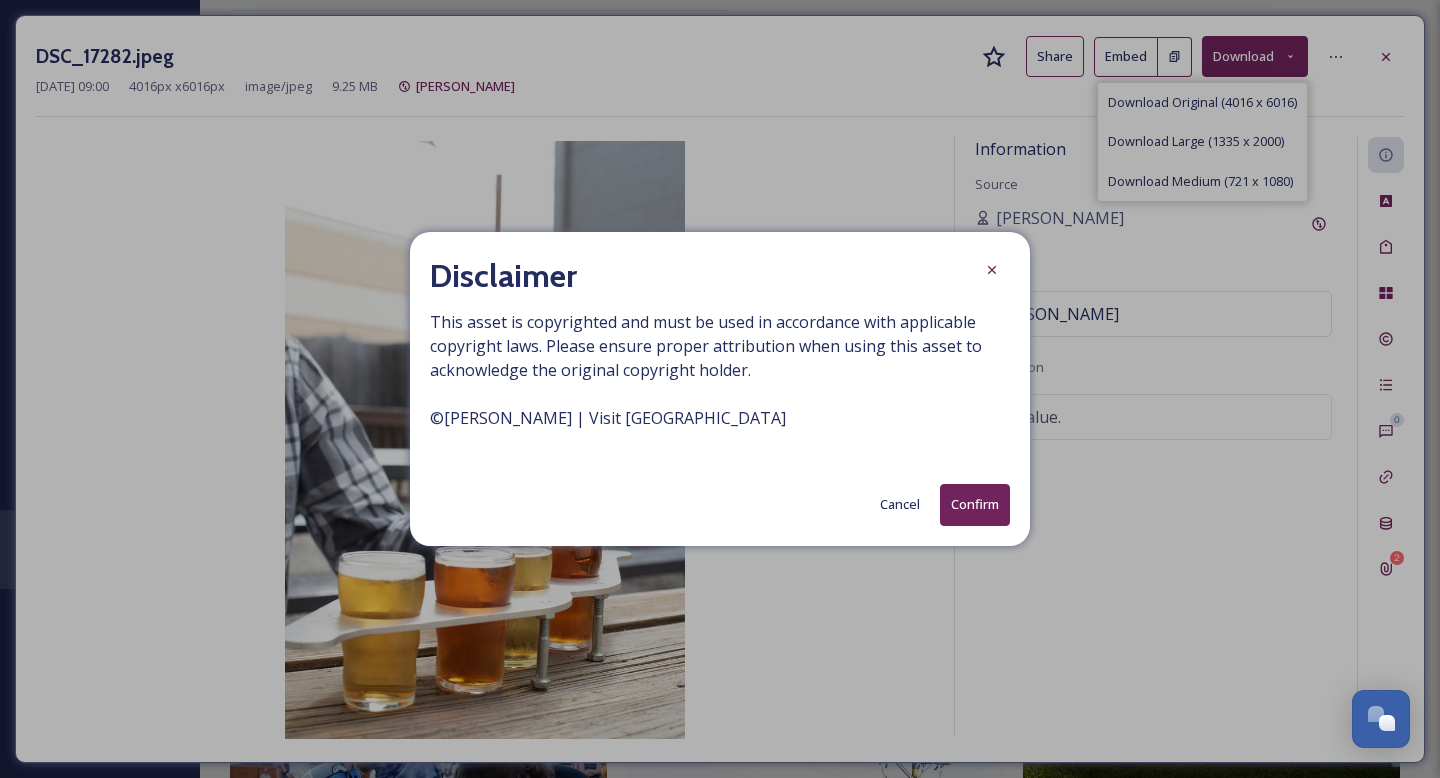 click on "Confirm" at bounding box center (975, 504) 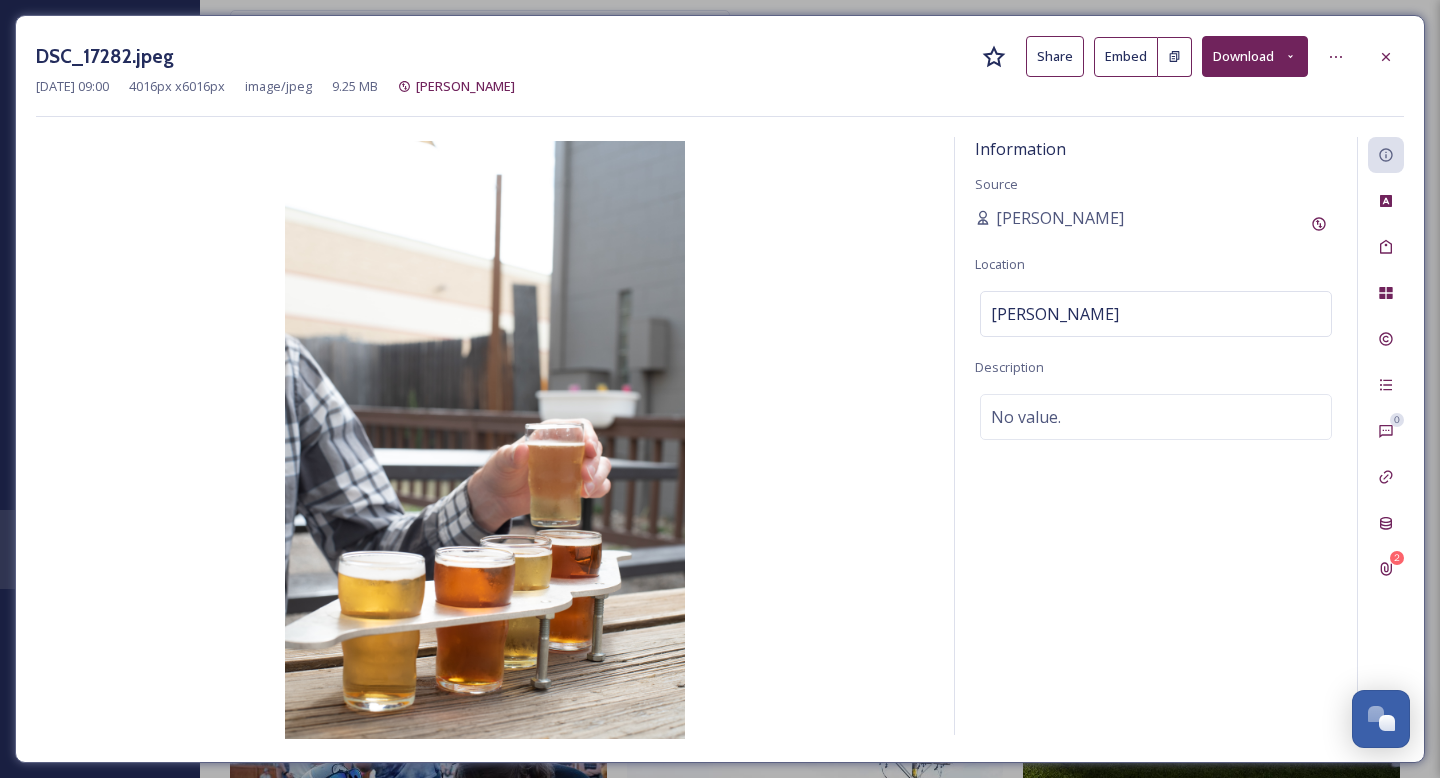 click 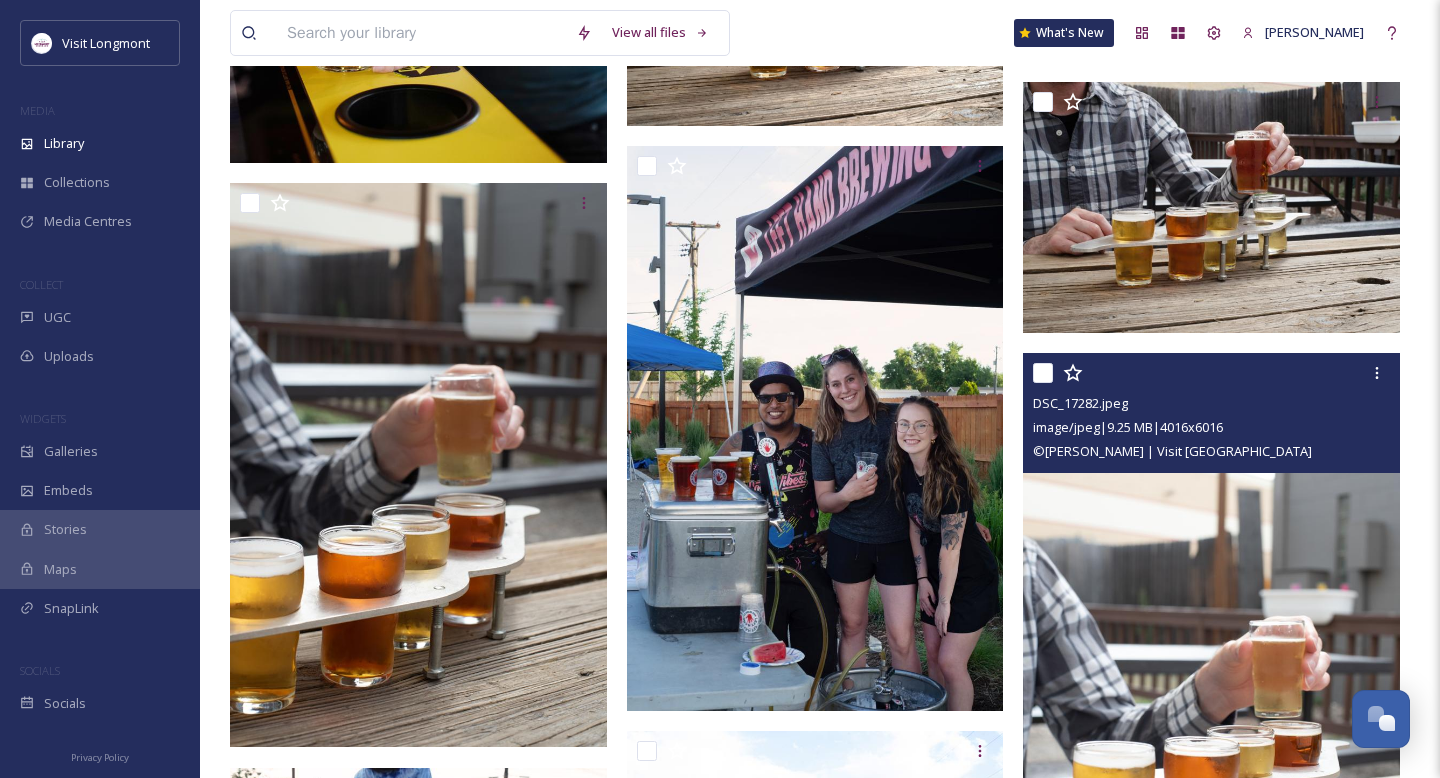 scroll, scrollTop: 5153, scrollLeft: 0, axis: vertical 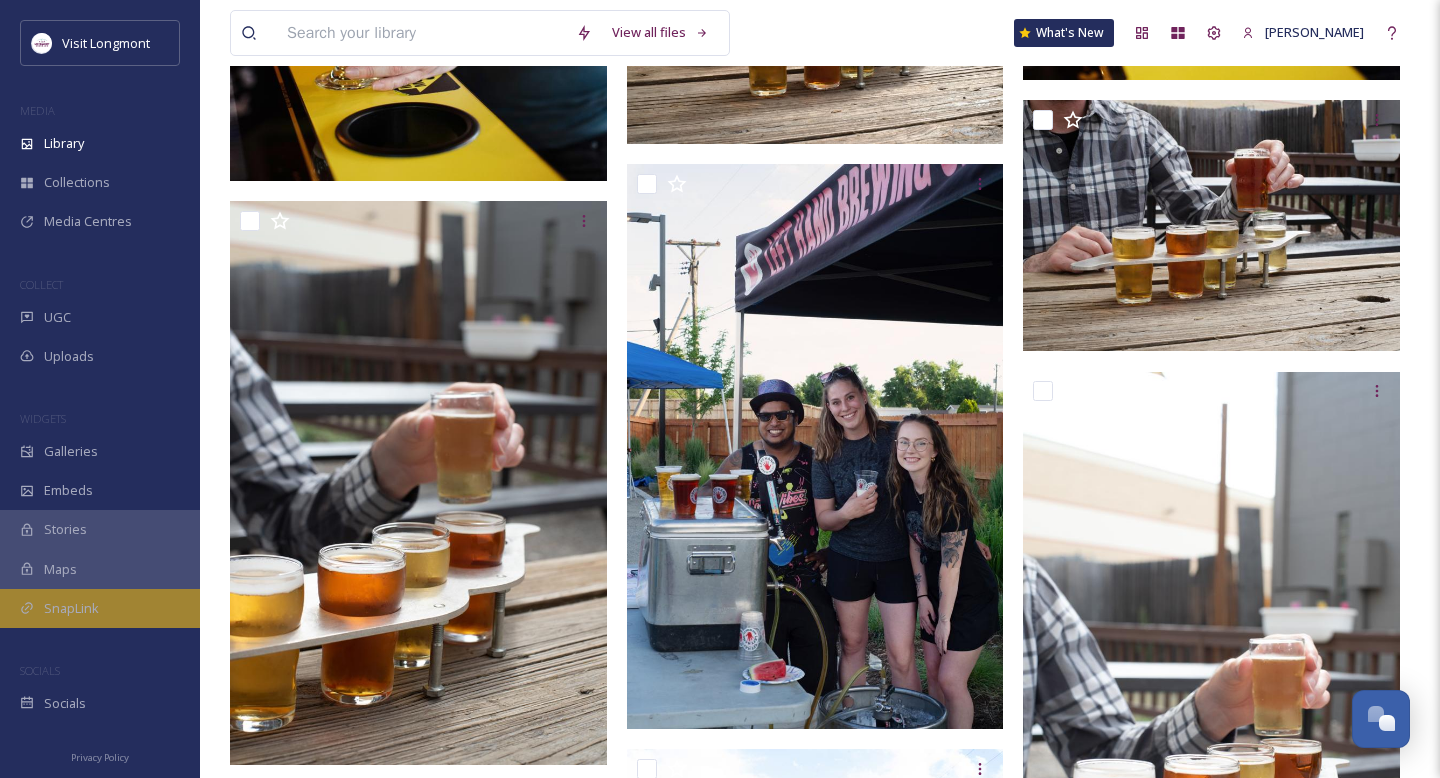 click on "SnapLink" at bounding box center (100, 608) 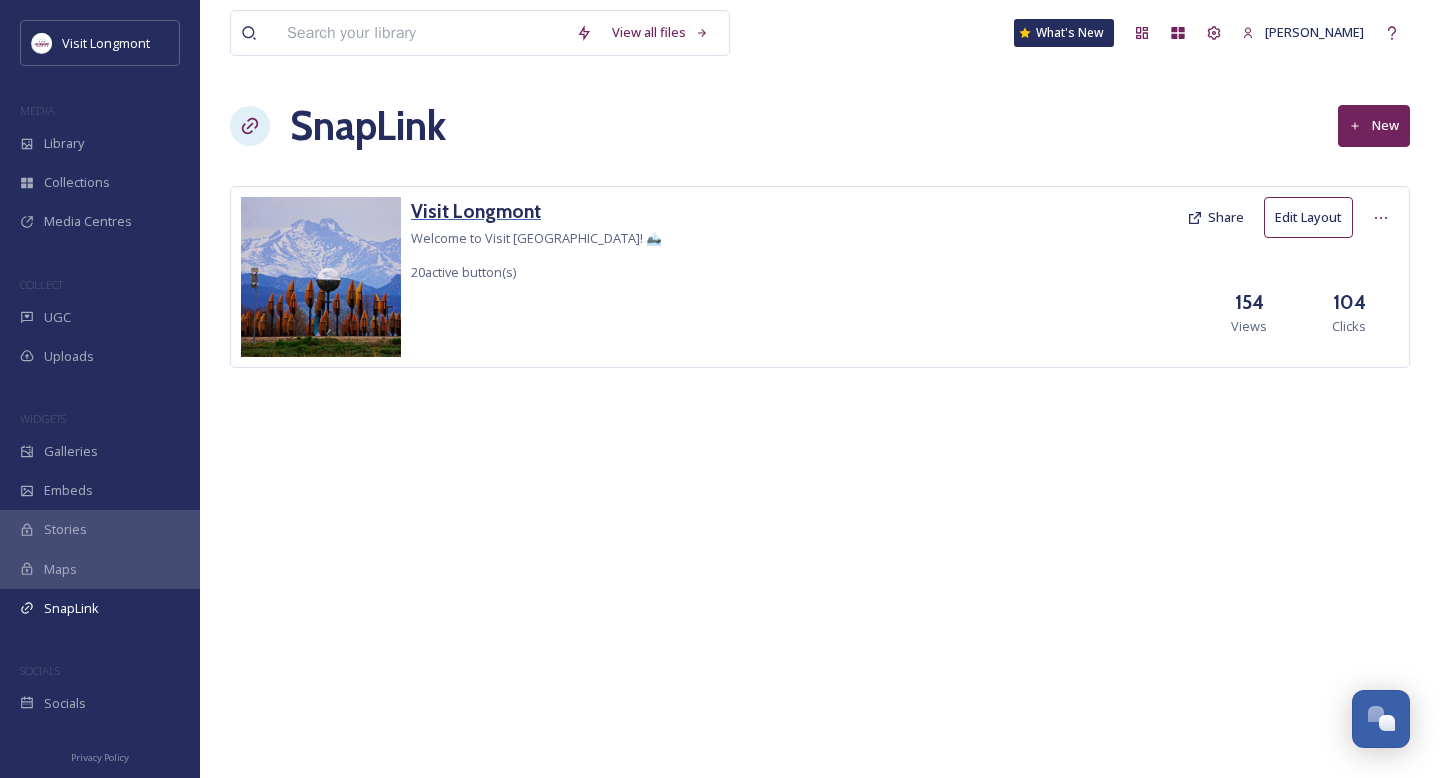 click on "Visit Longmont" at bounding box center [536, 211] 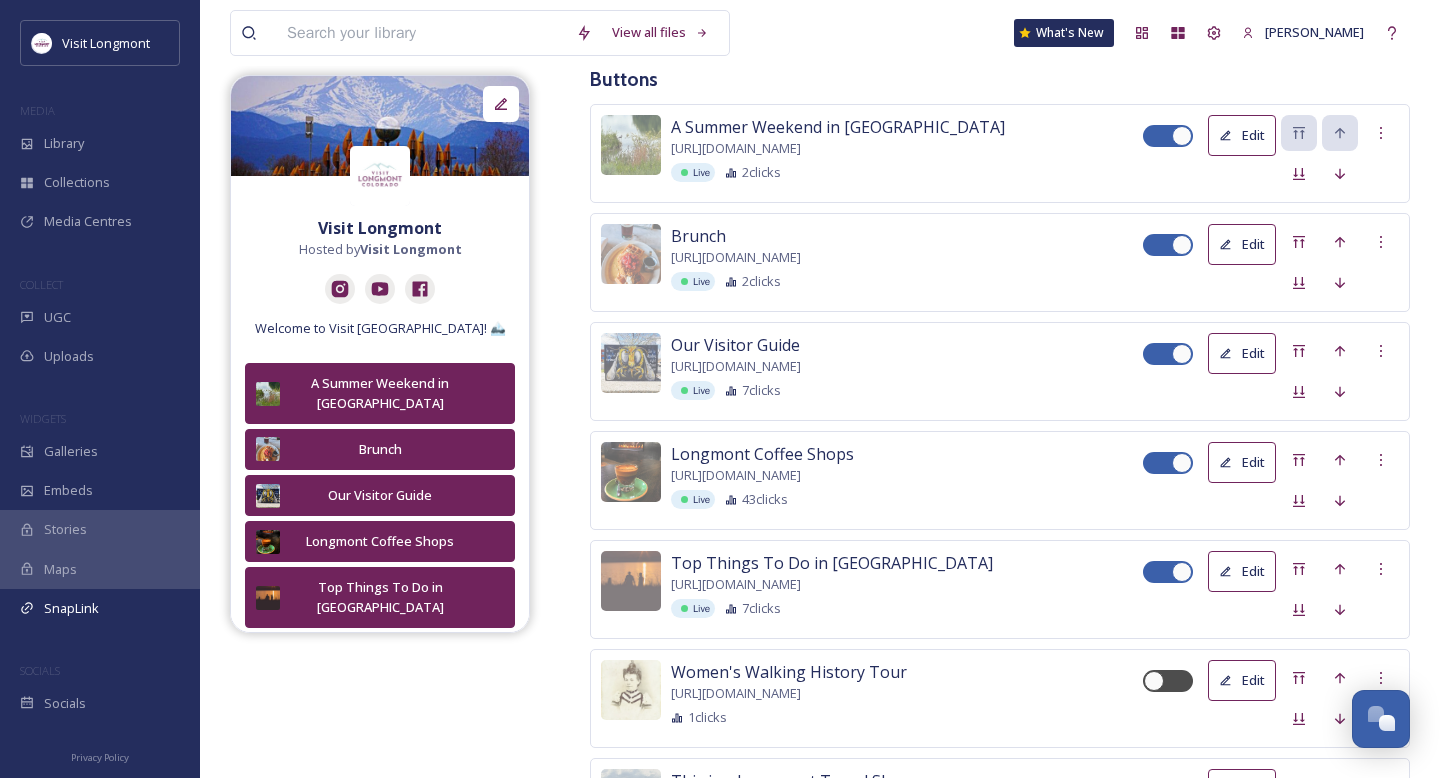 scroll, scrollTop: 0, scrollLeft: 0, axis: both 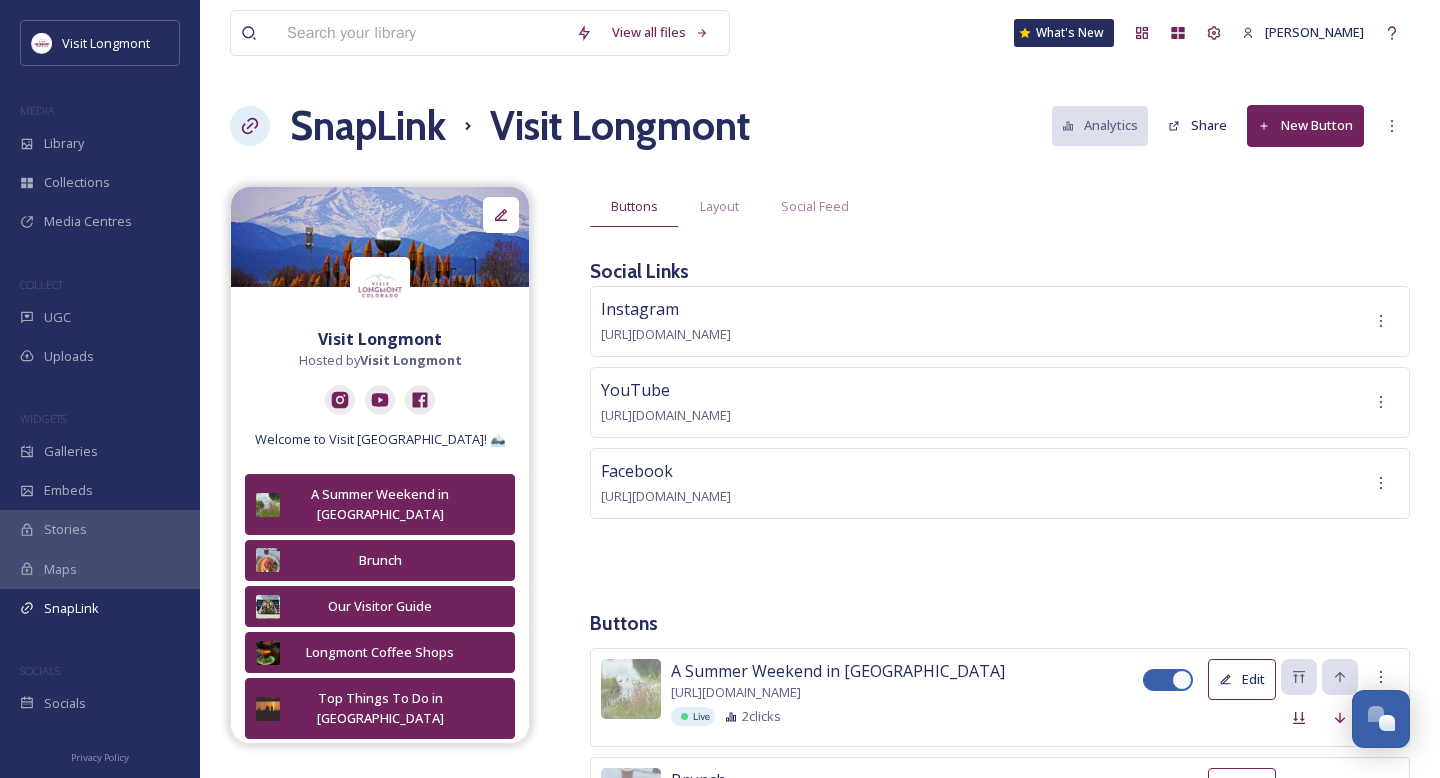 click at bounding box center (421, 33) 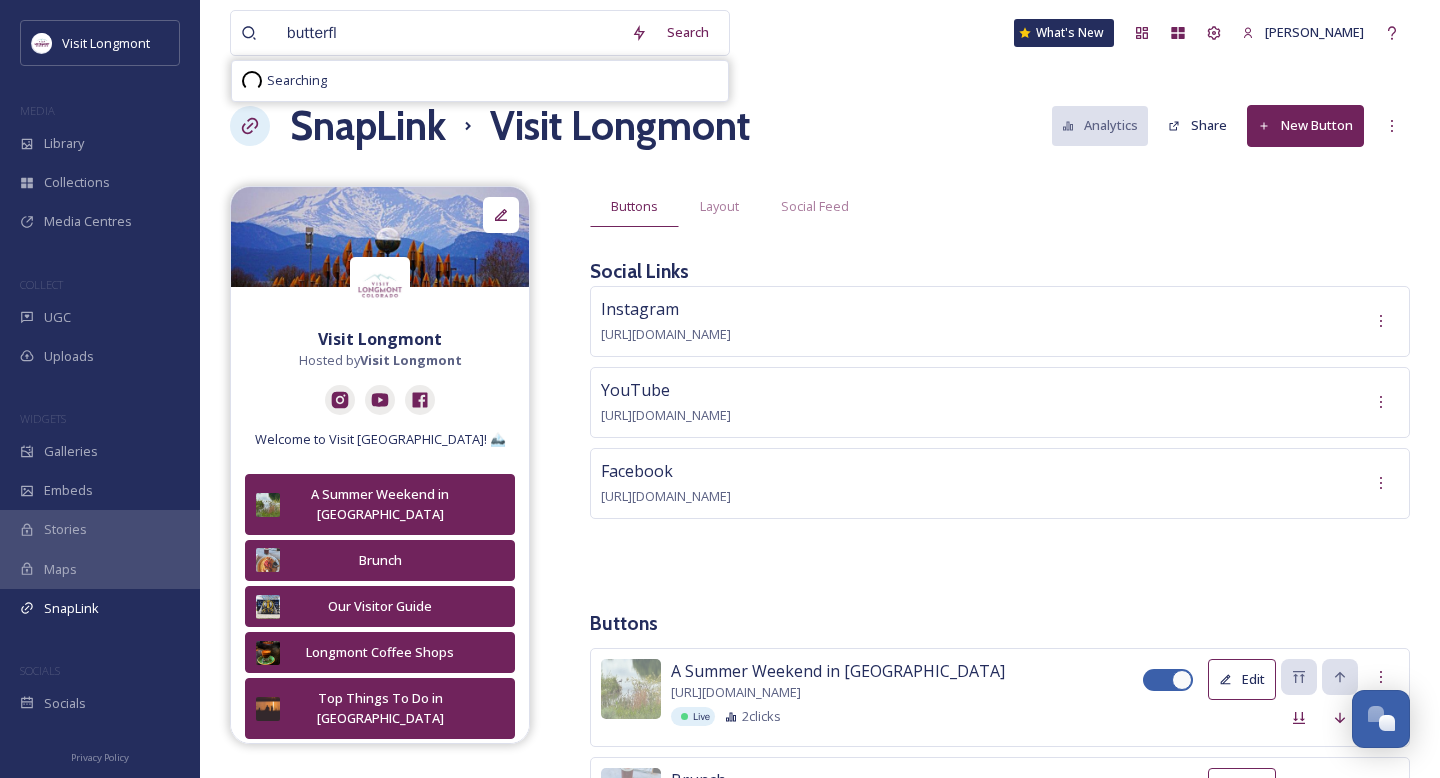 type on "butterfly" 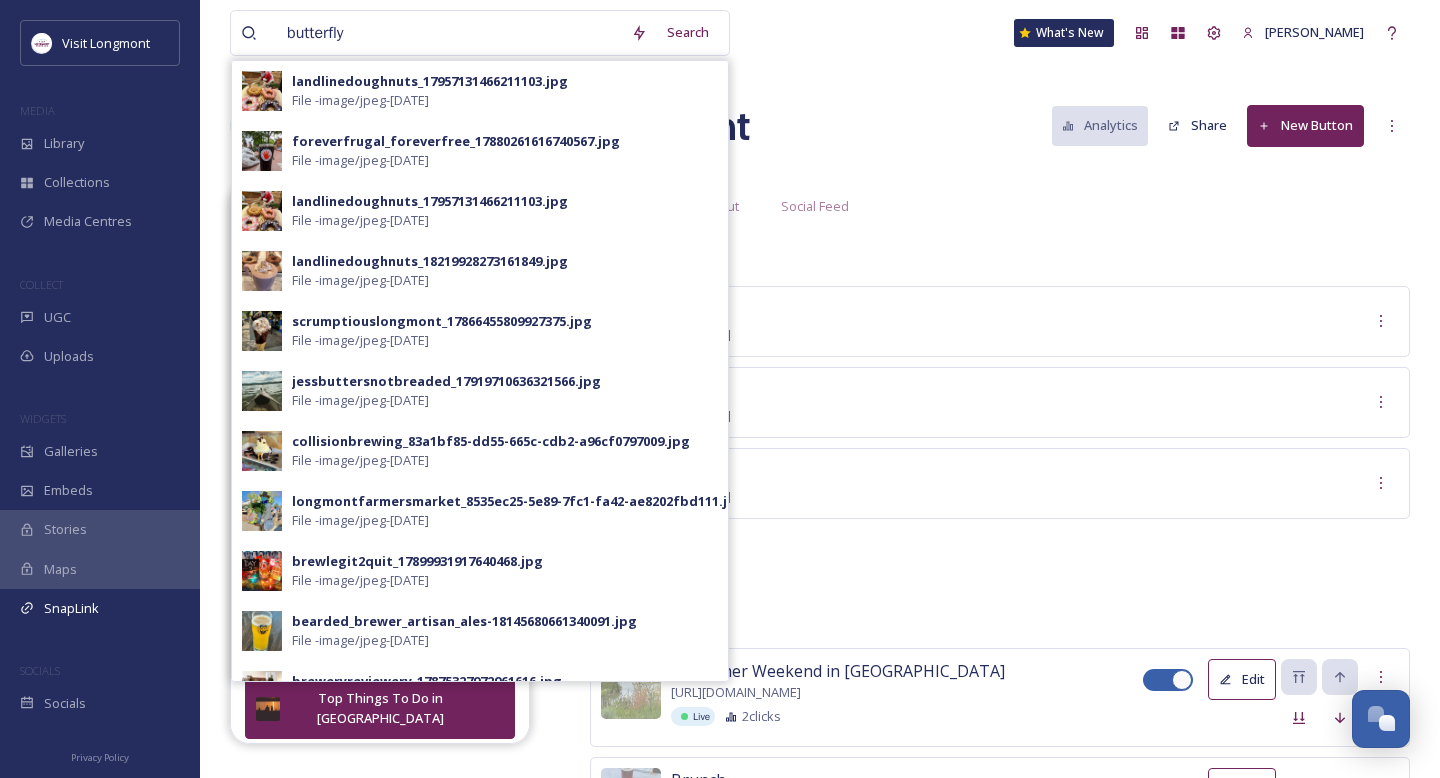 type 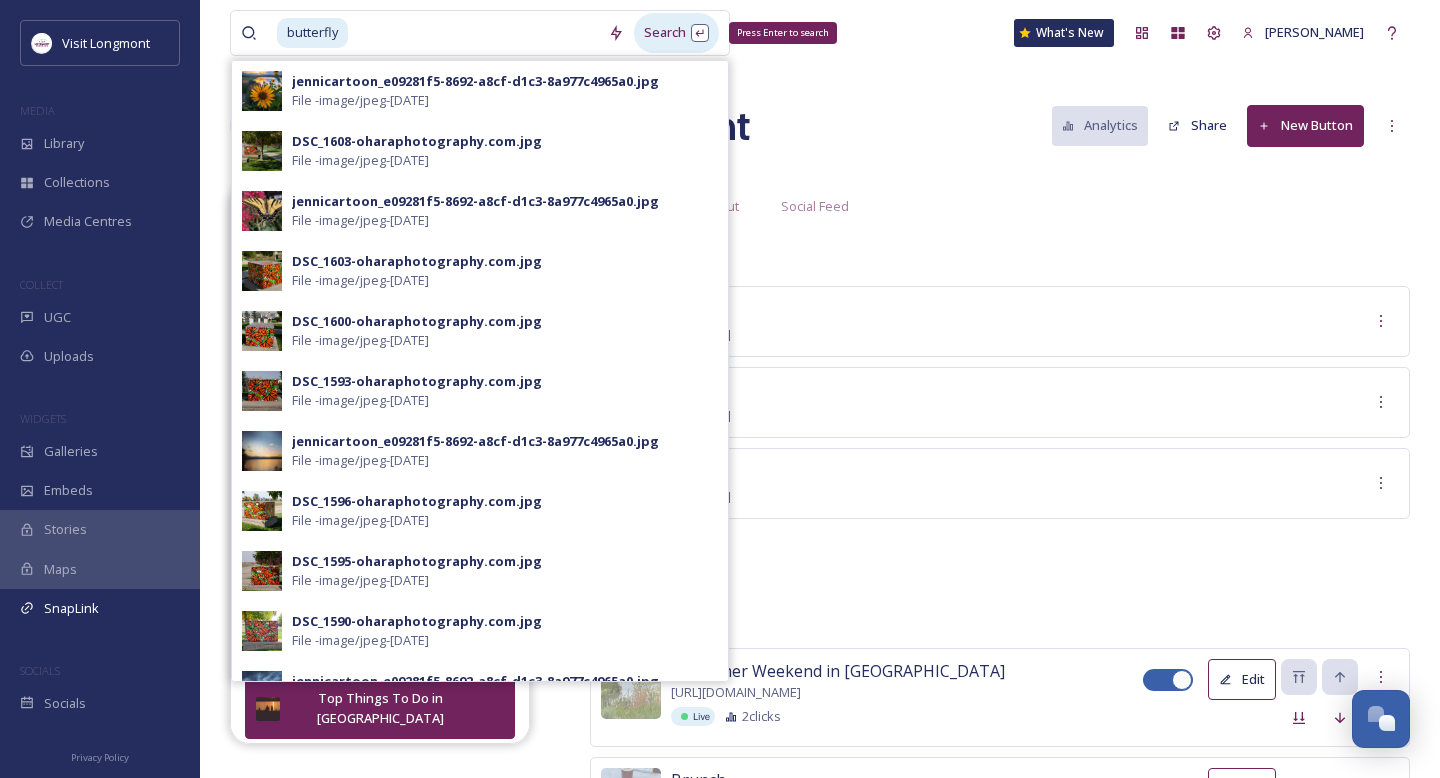 click on "Search Press Enter to search" at bounding box center (676, 32) 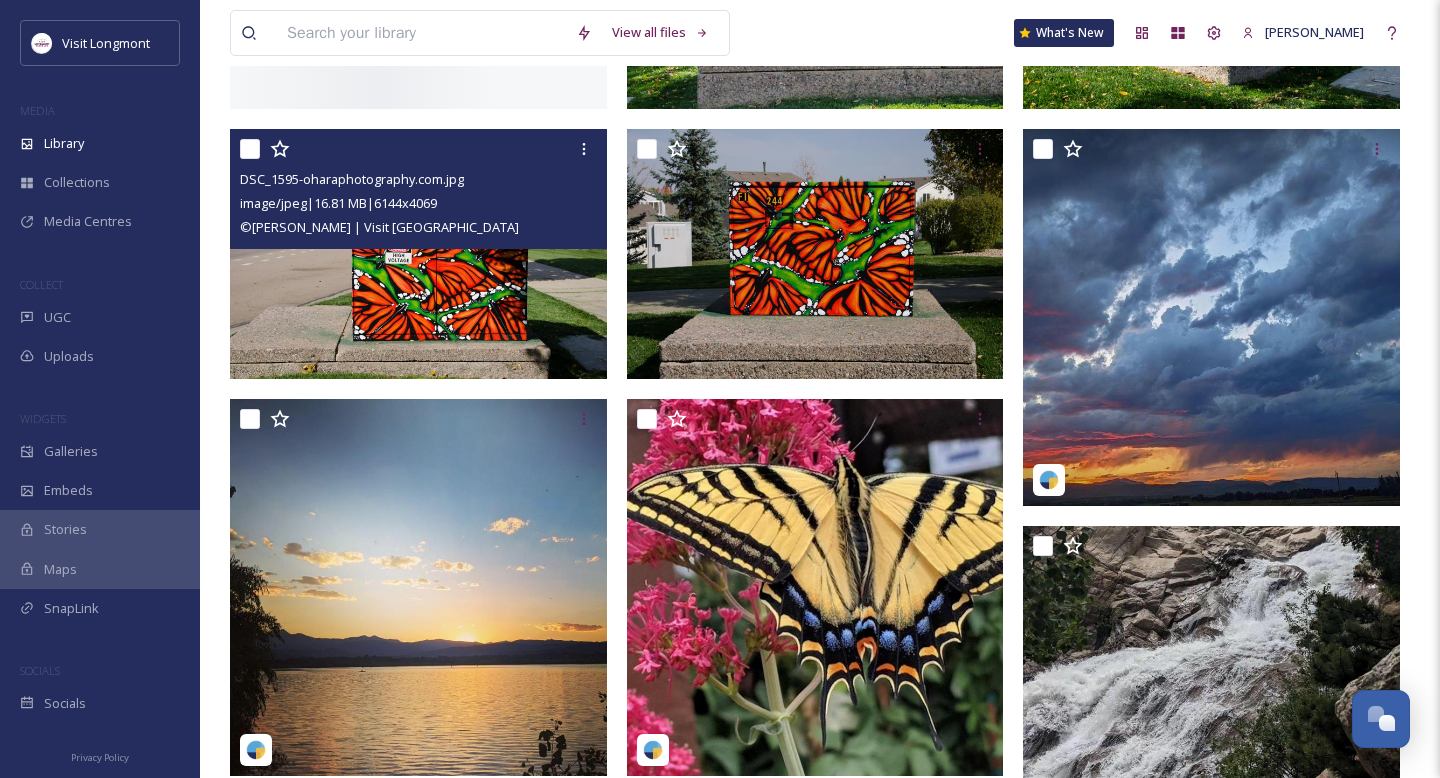 scroll, scrollTop: 841, scrollLeft: 0, axis: vertical 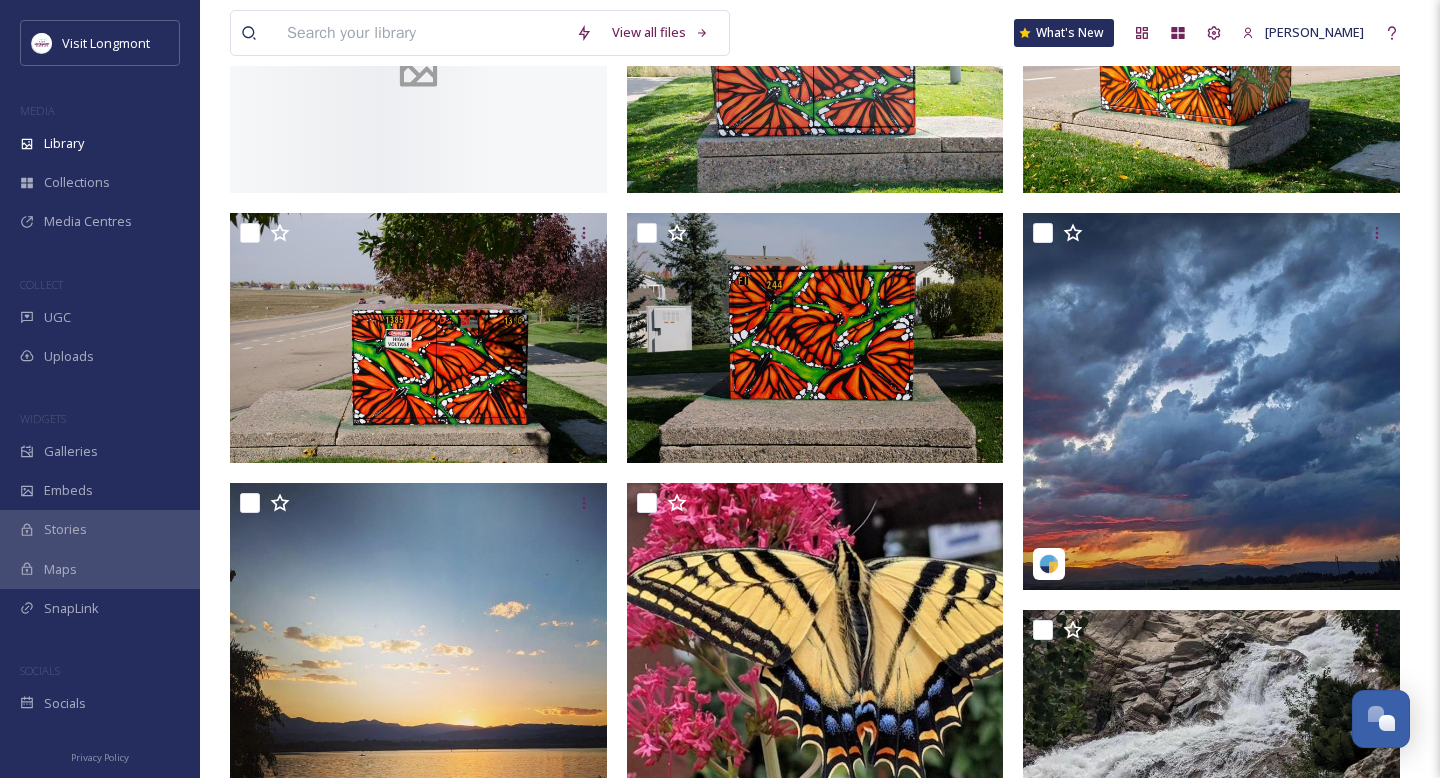 click at bounding box center (421, 33) 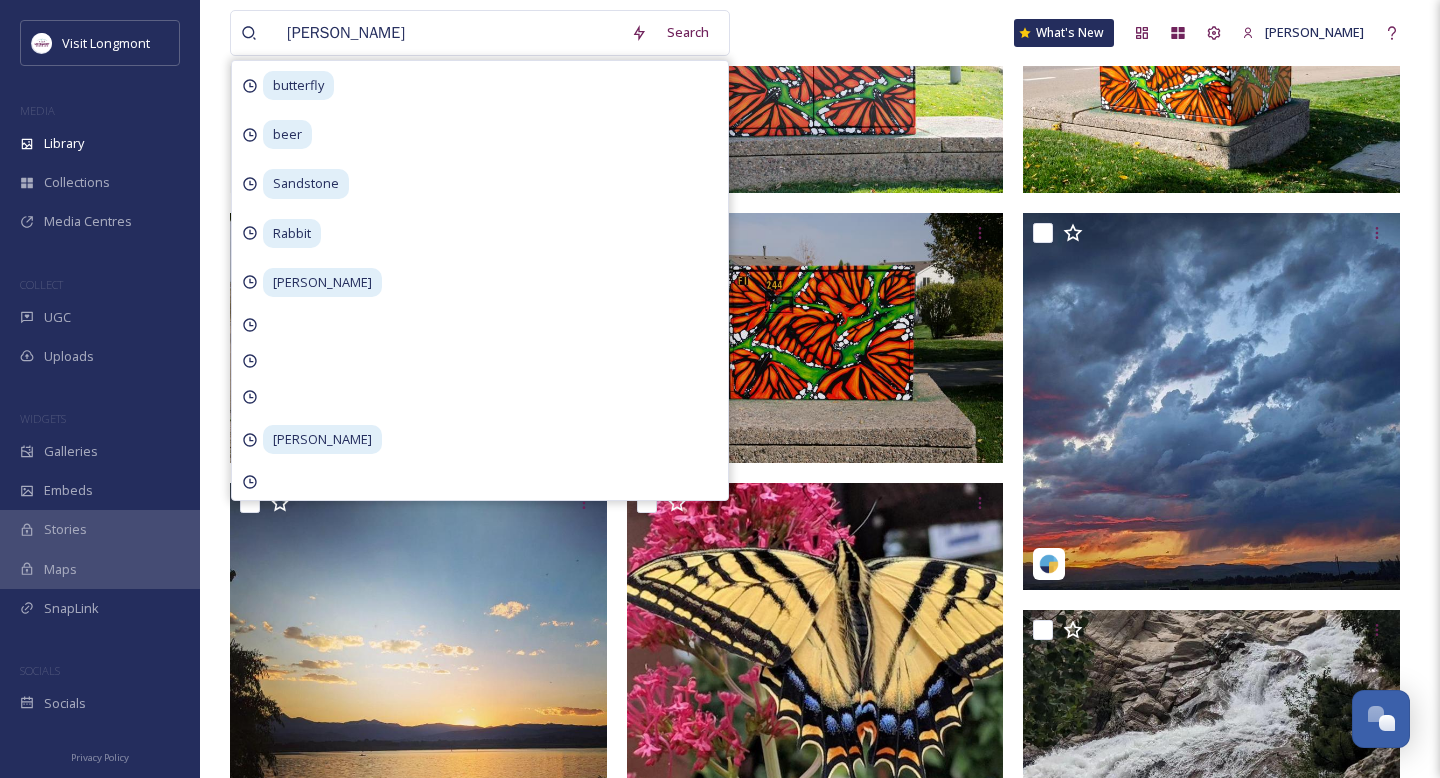 type on "flower" 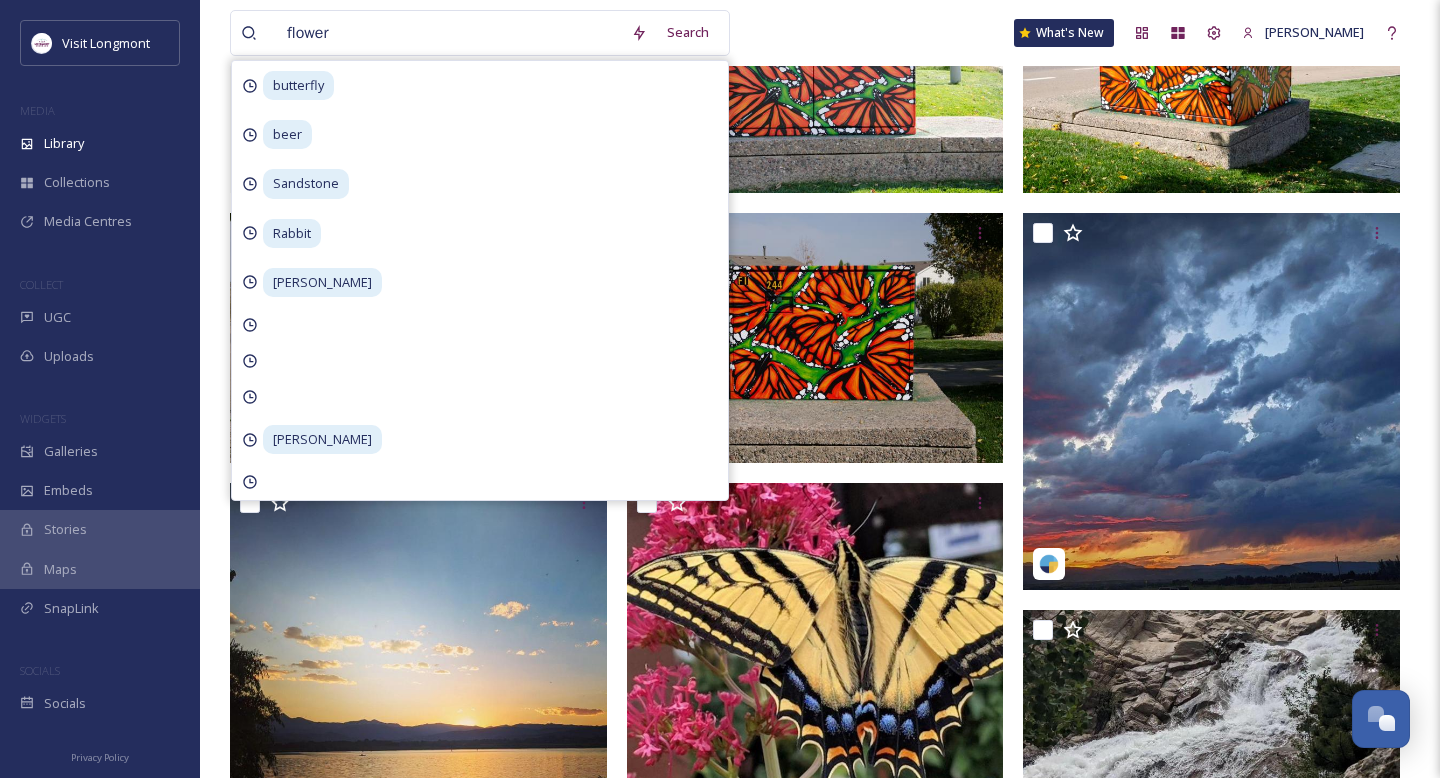 type 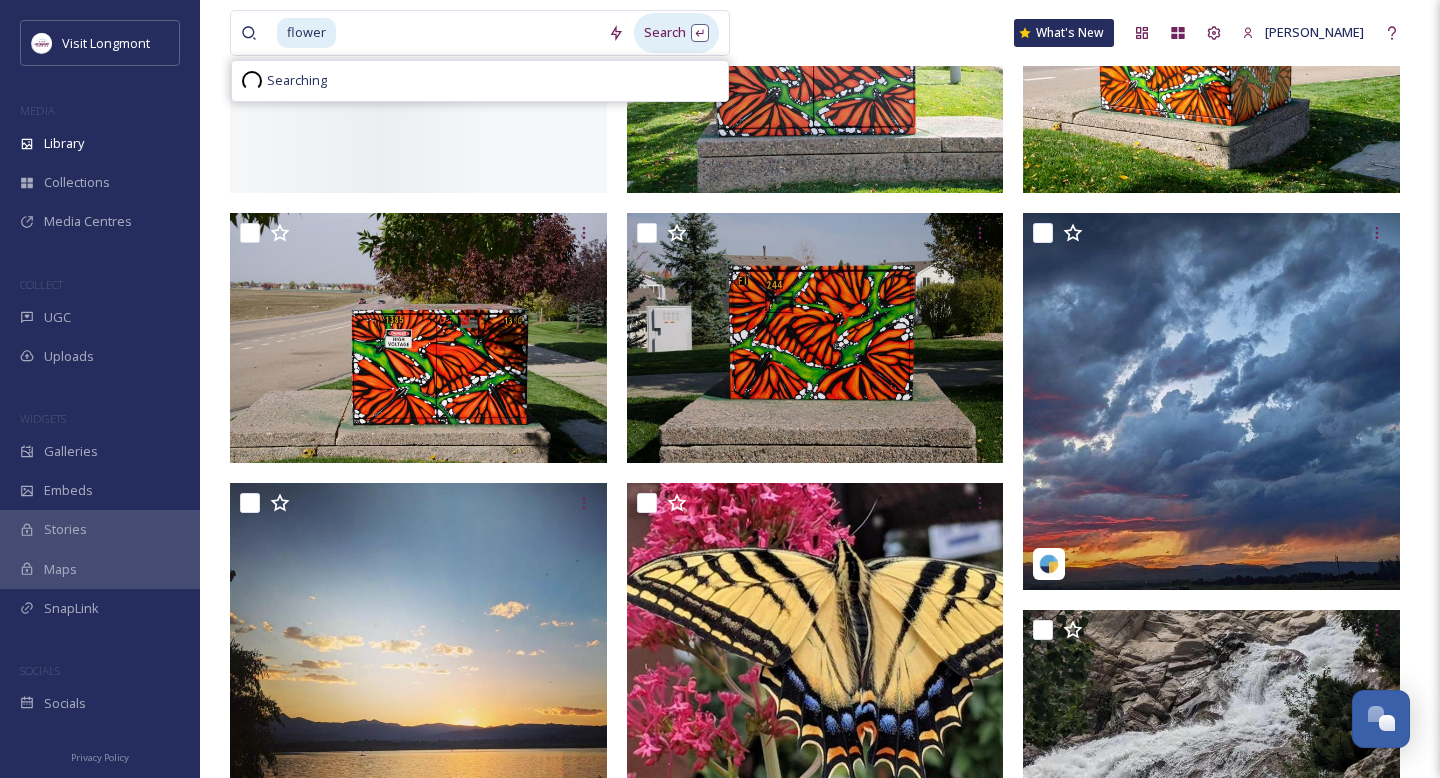 click on "Search" at bounding box center (676, 32) 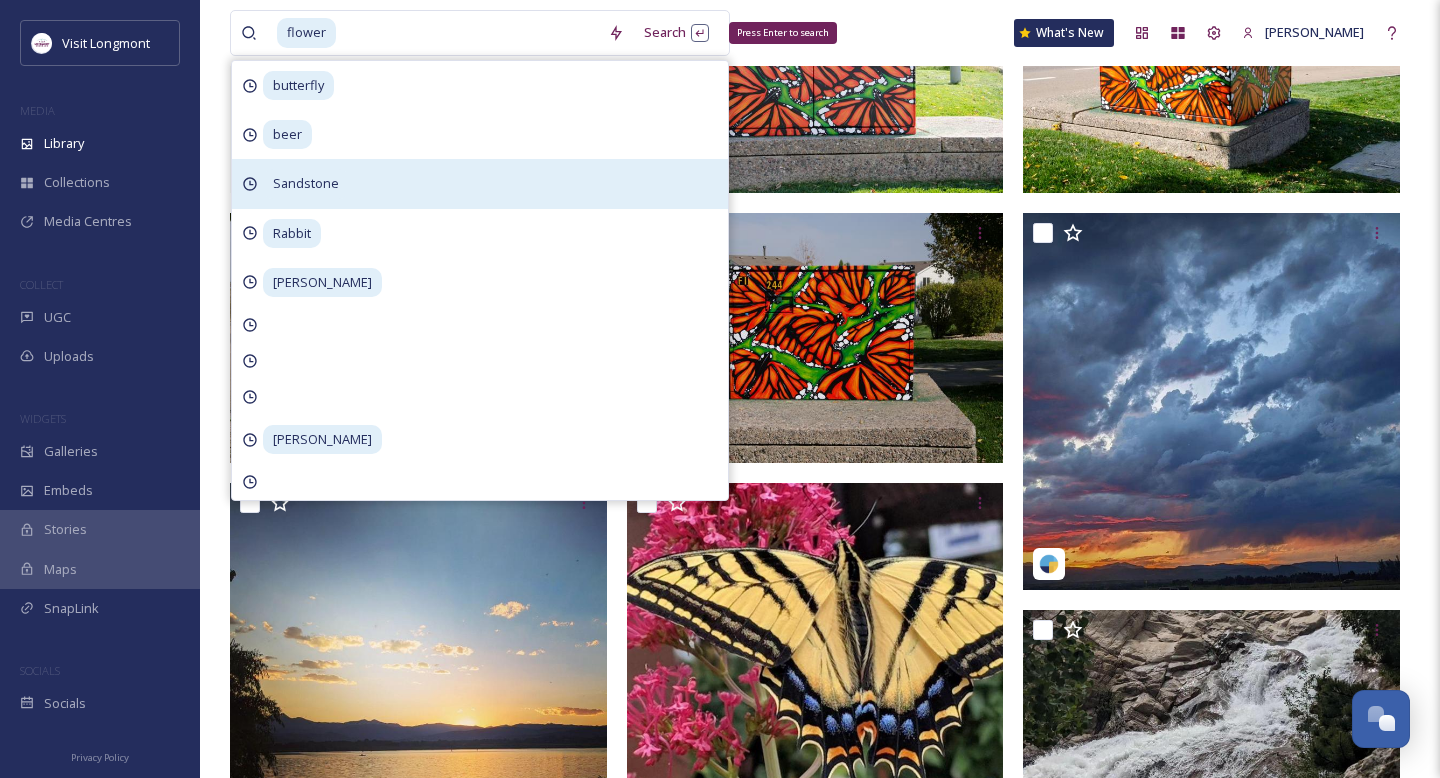 scroll, scrollTop: 0, scrollLeft: 0, axis: both 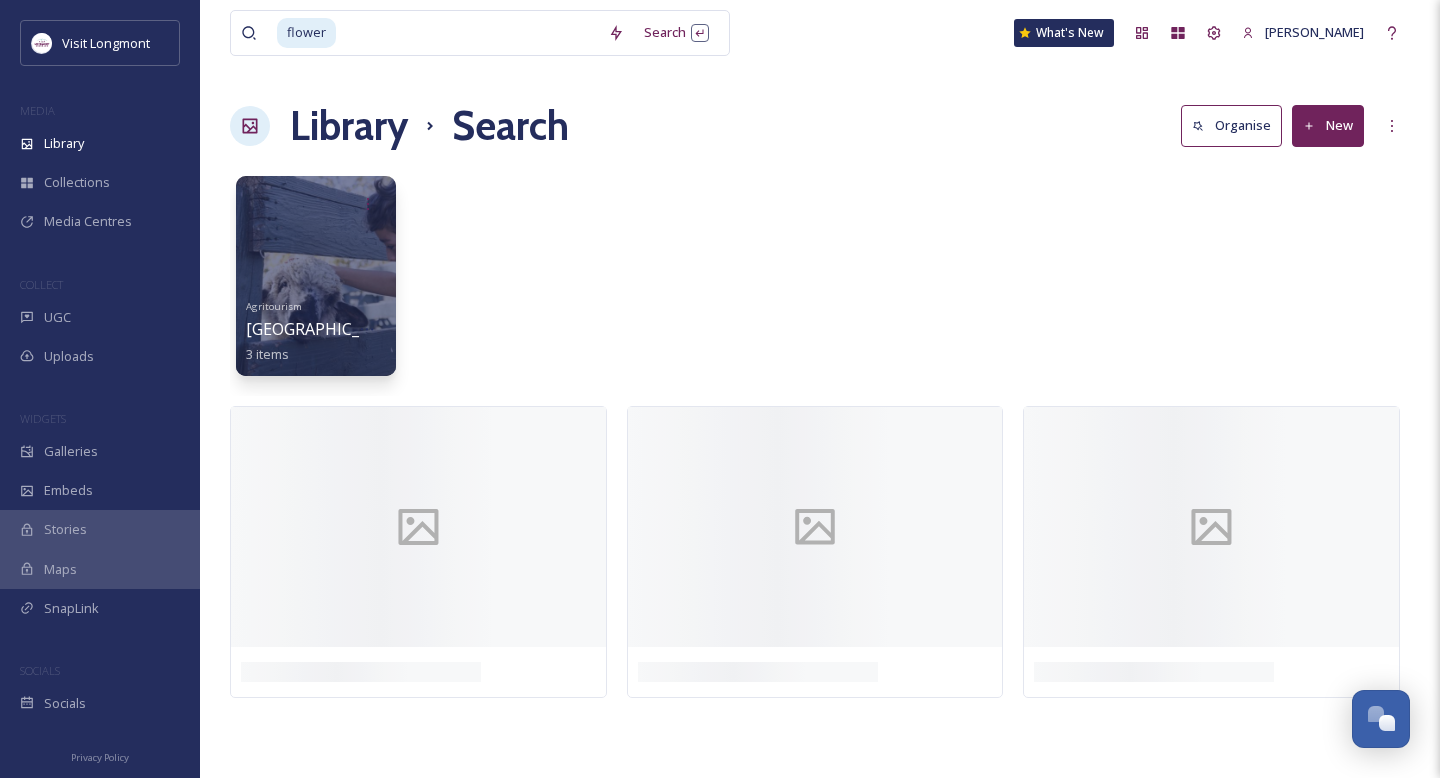 click on "Agritourism  Sunflower Farm 3   items" at bounding box center [820, 281] 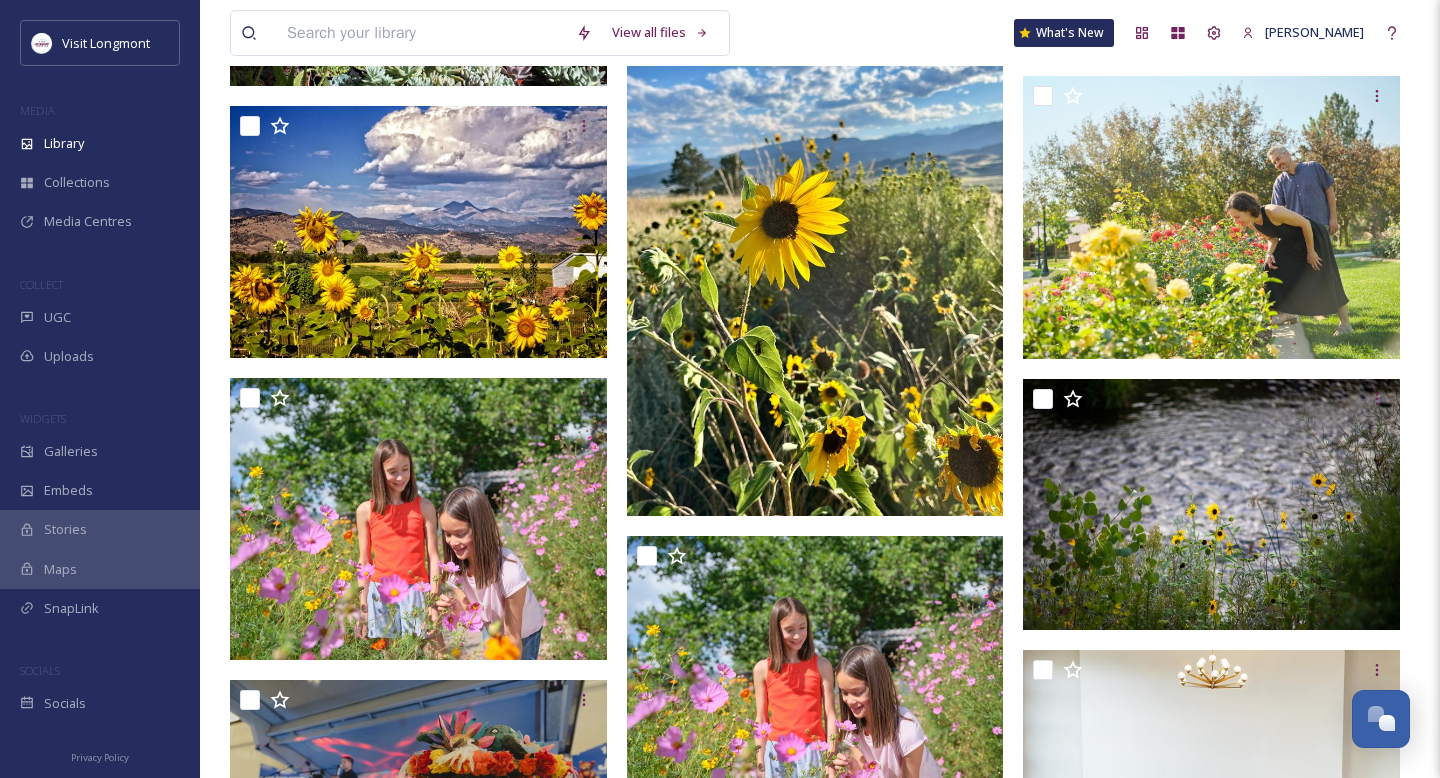scroll, scrollTop: 3838, scrollLeft: 0, axis: vertical 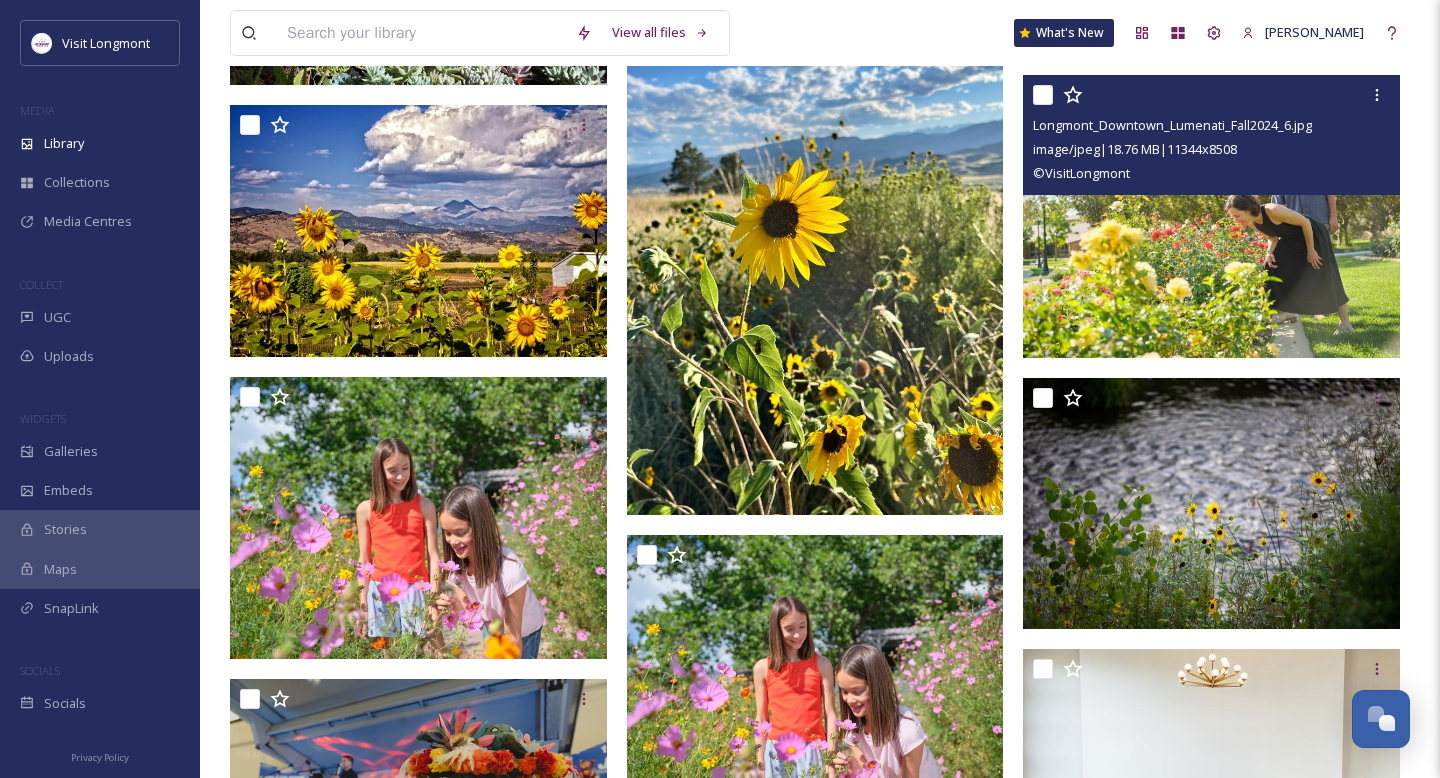 click at bounding box center (1211, 216) 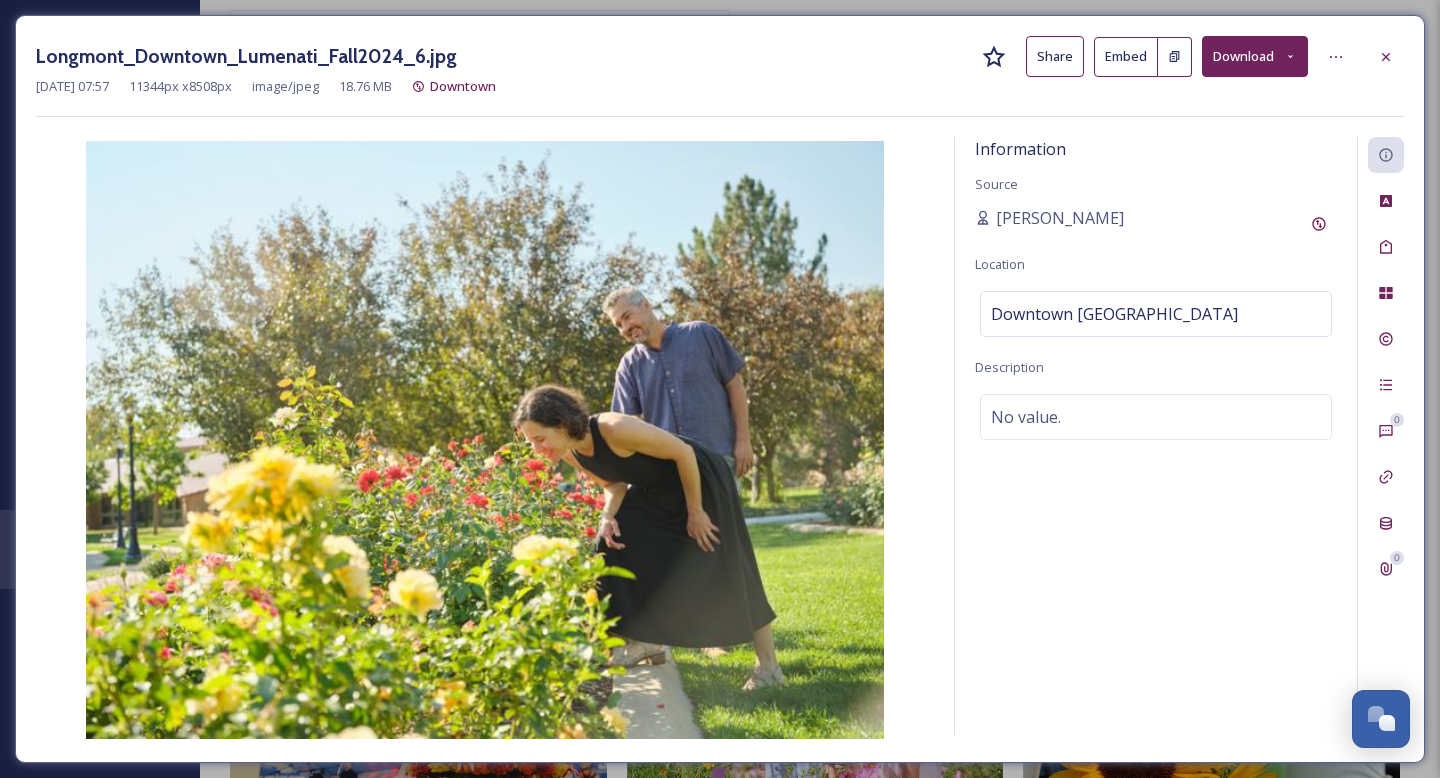 click 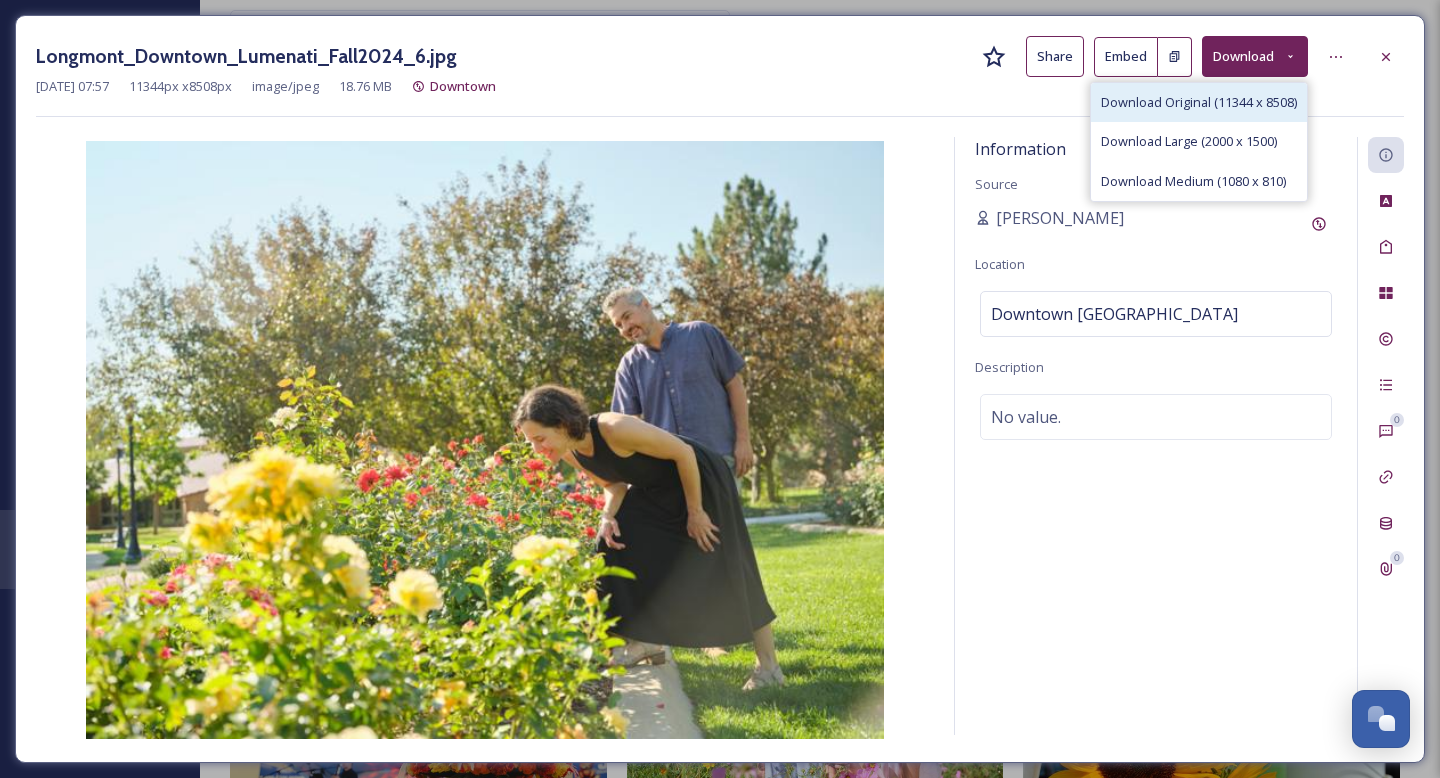 click on "Download Original (11344 x 8508)" at bounding box center [1199, 102] 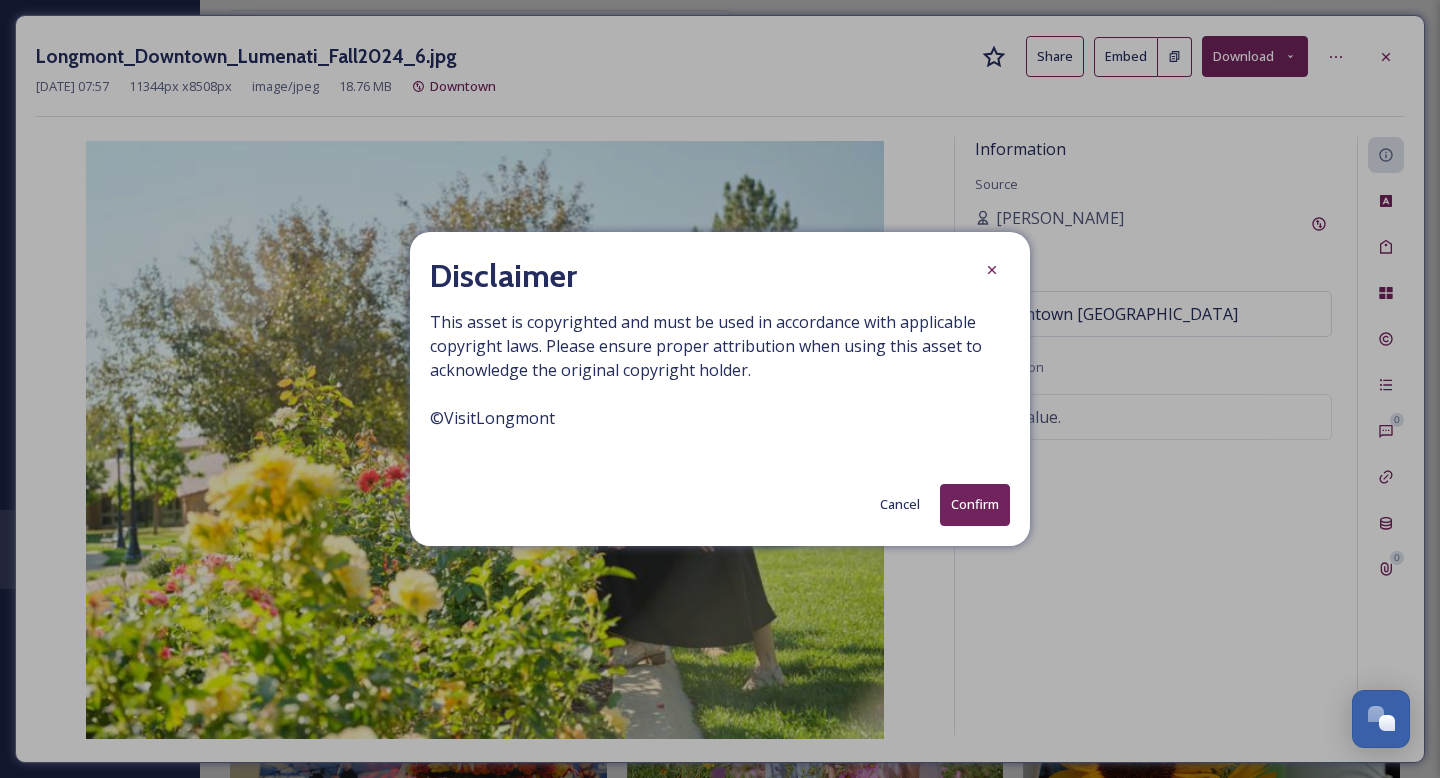 click on "Confirm" at bounding box center (975, 504) 